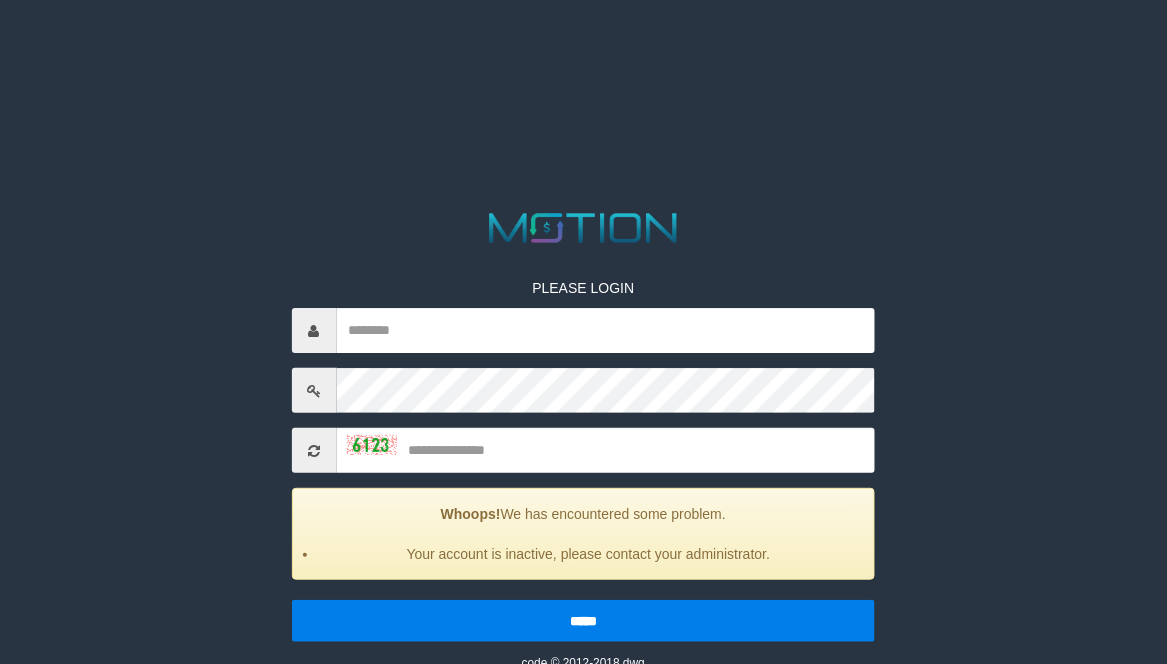 scroll, scrollTop: 32, scrollLeft: 0, axis: vertical 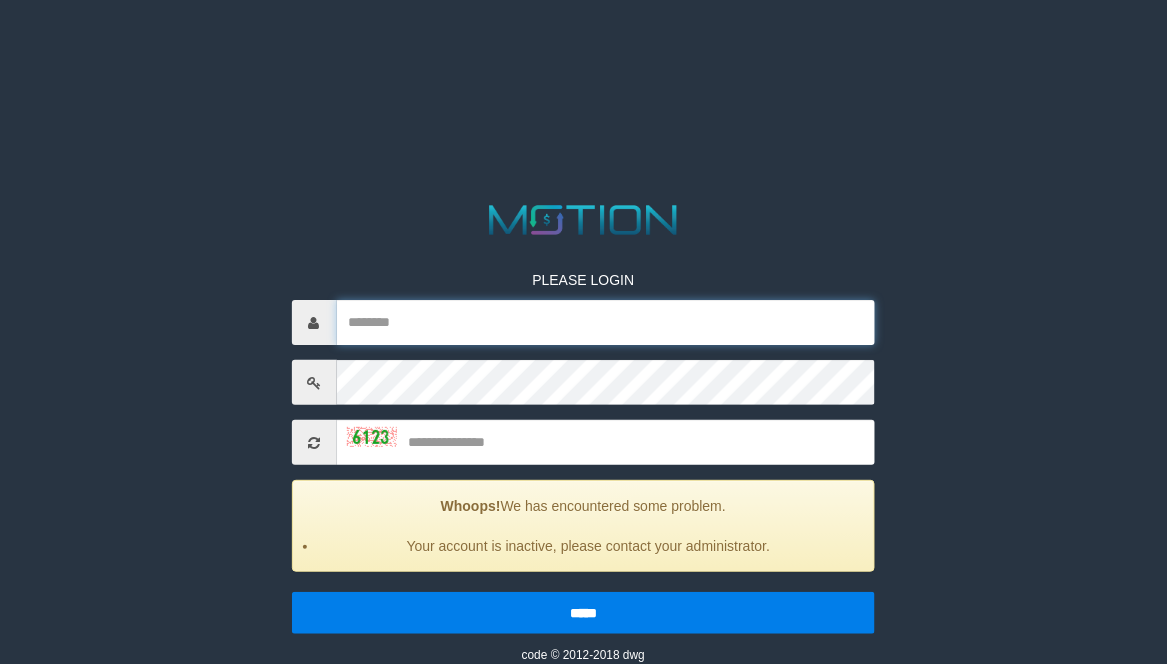 click at bounding box center (606, 322) 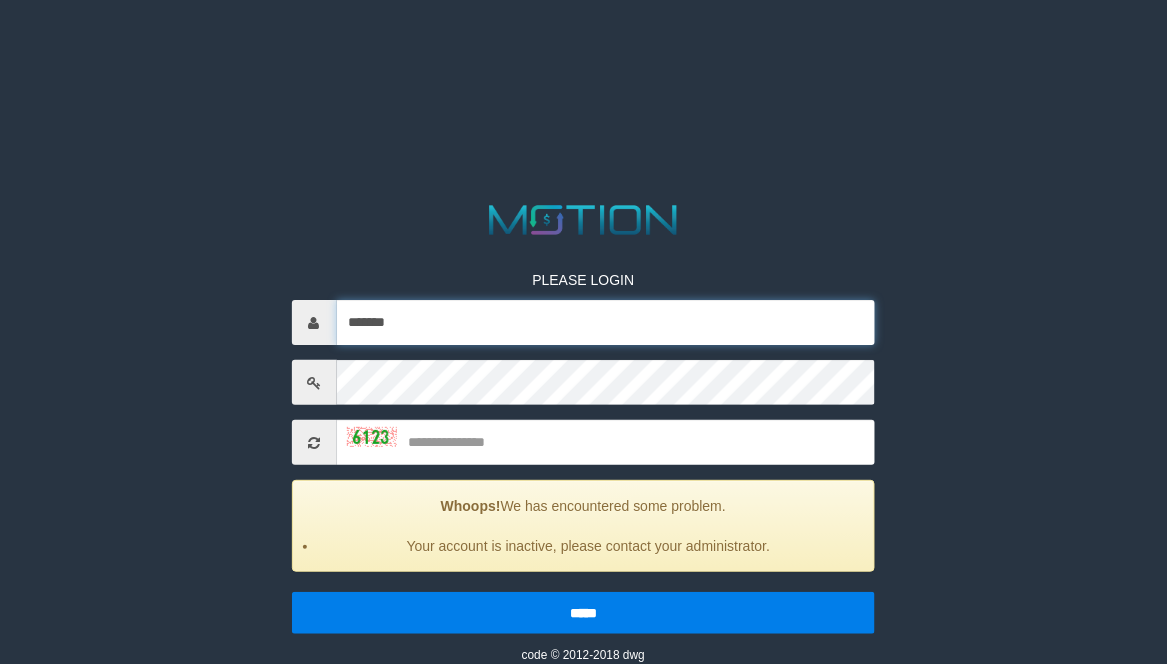 type on "*******" 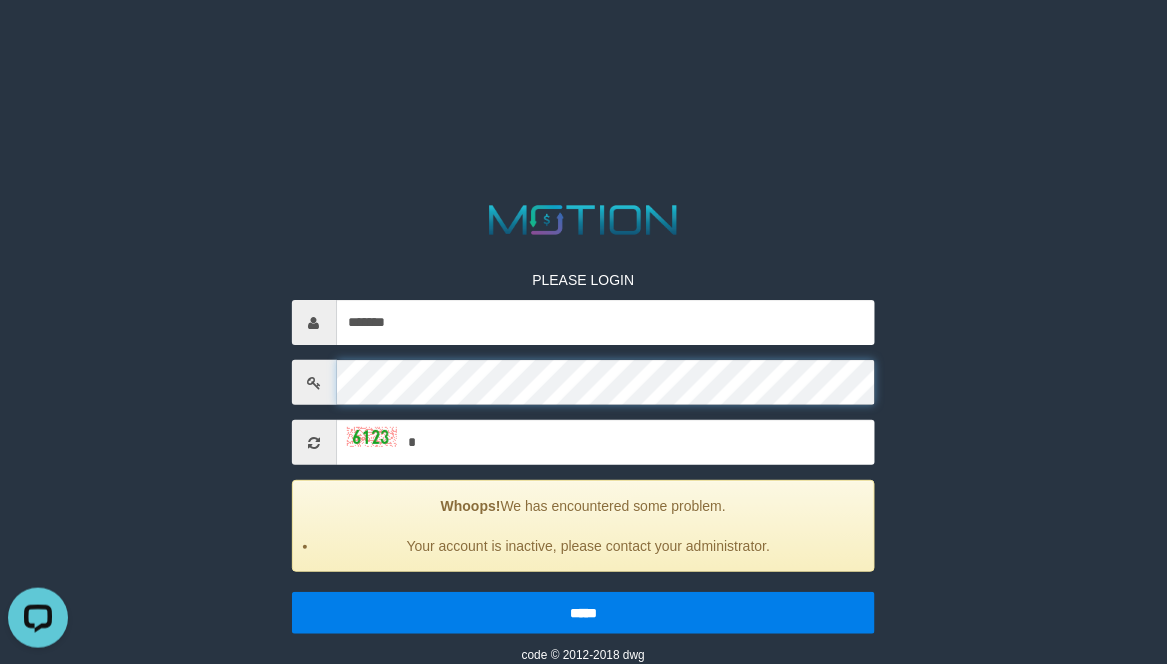 scroll, scrollTop: 0, scrollLeft: 0, axis: both 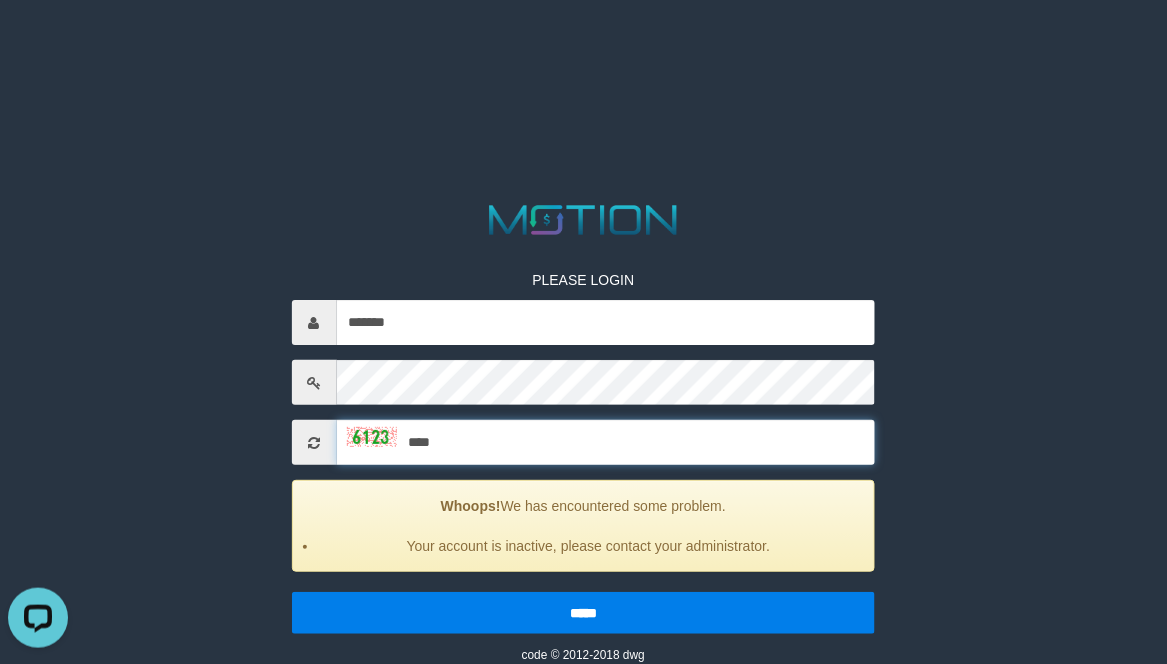 type on "****" 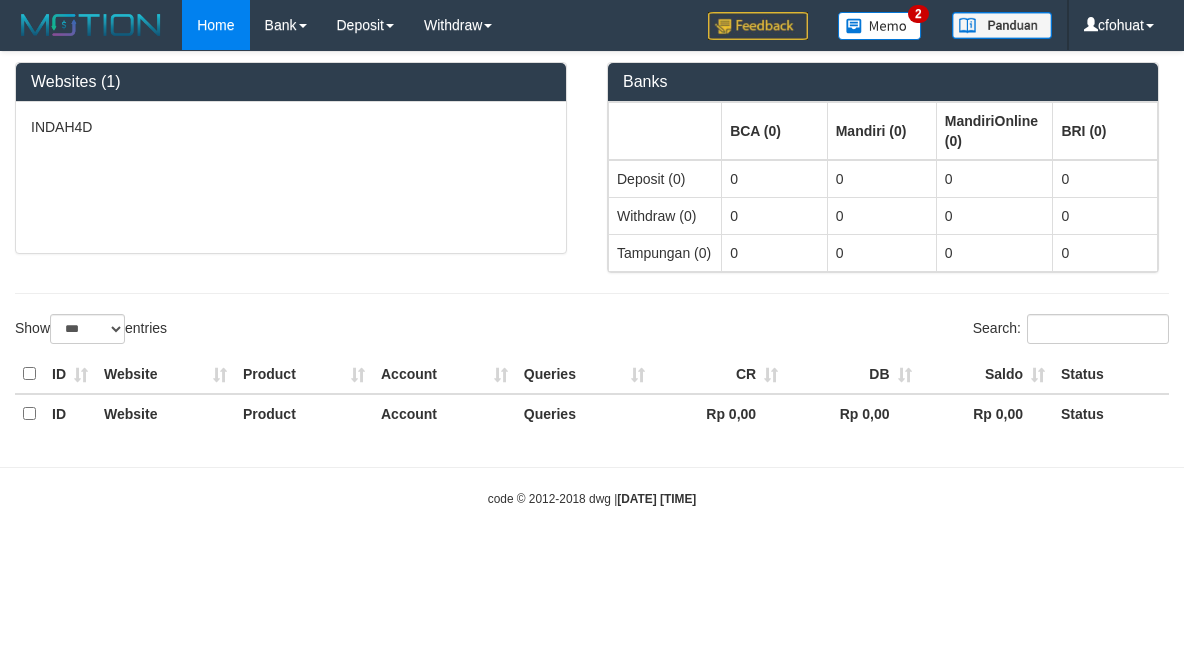 select on "***" 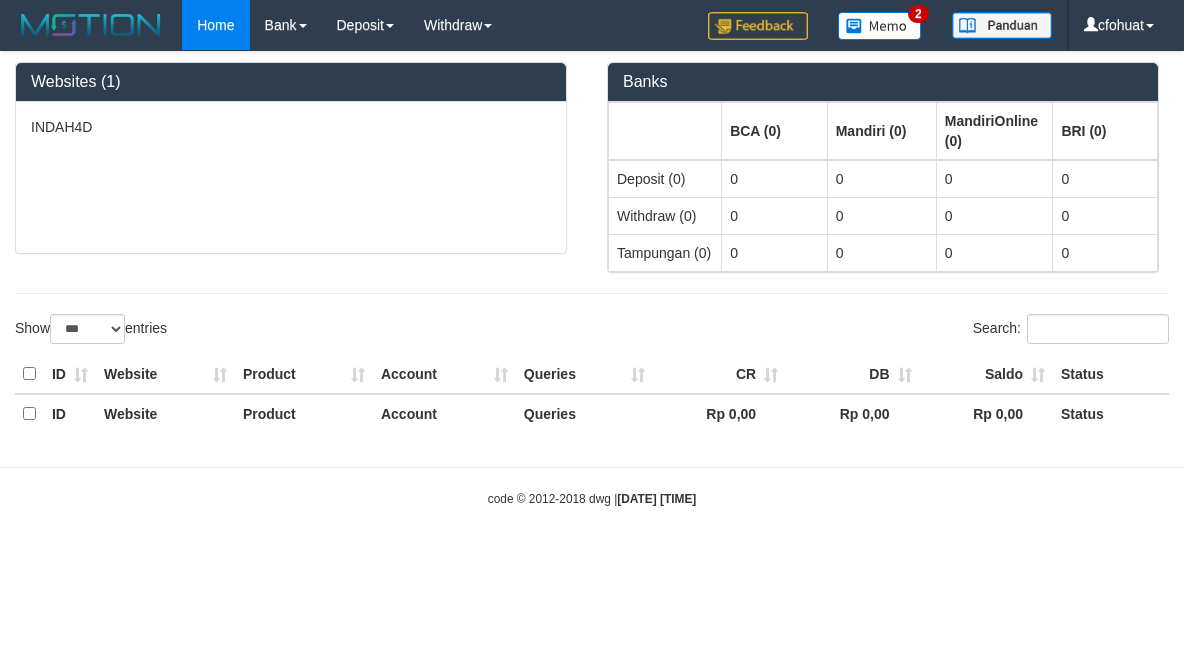 scroll, scrollTop: 0, scrollLeft: 0, axis: both 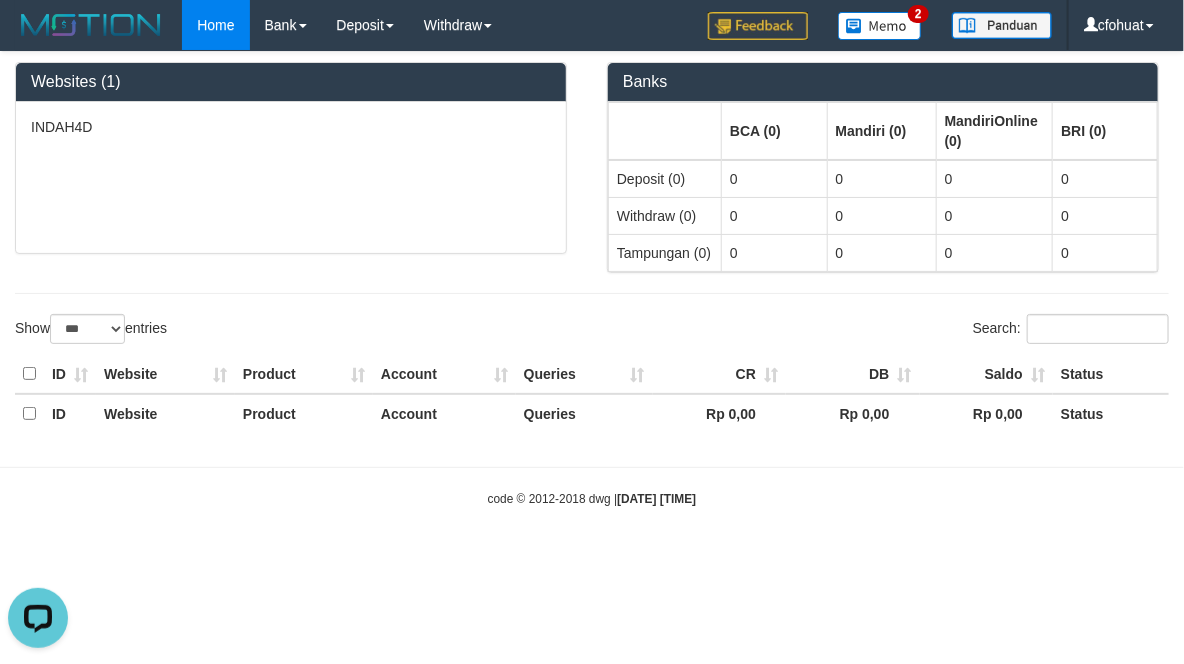 drag, startPoint x: 448, startPoint y: 295, endPoint x: 436, endPoint y: 281, distance: 18.439089 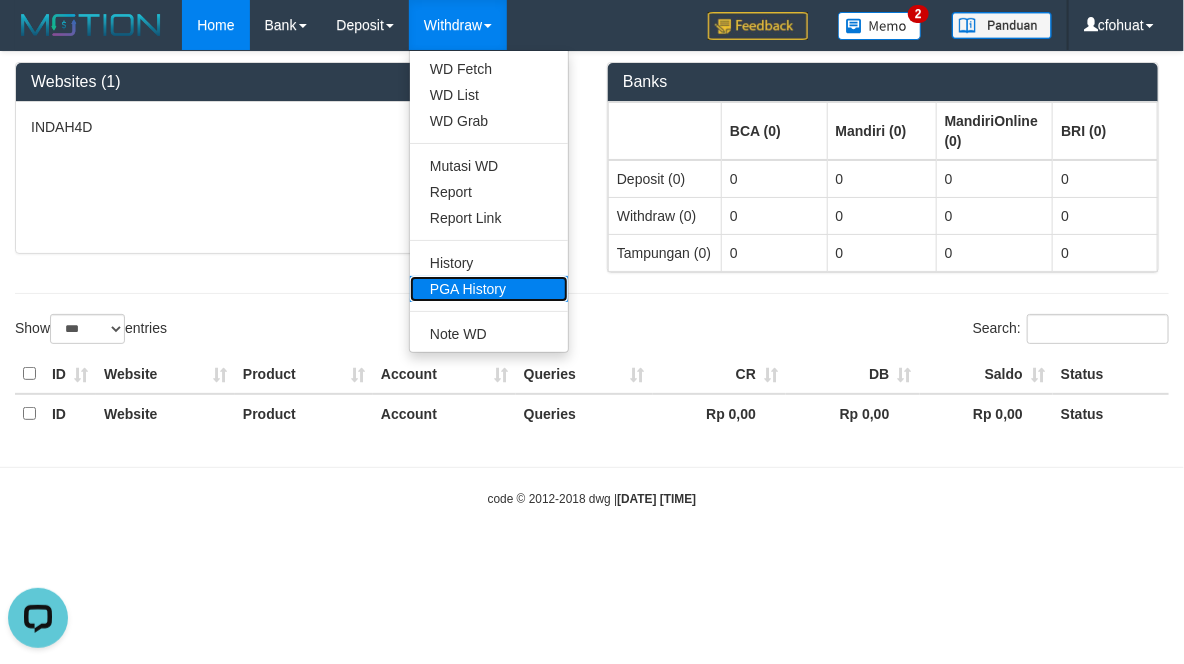 click on "PGA History" at bounding box center [489, 289] 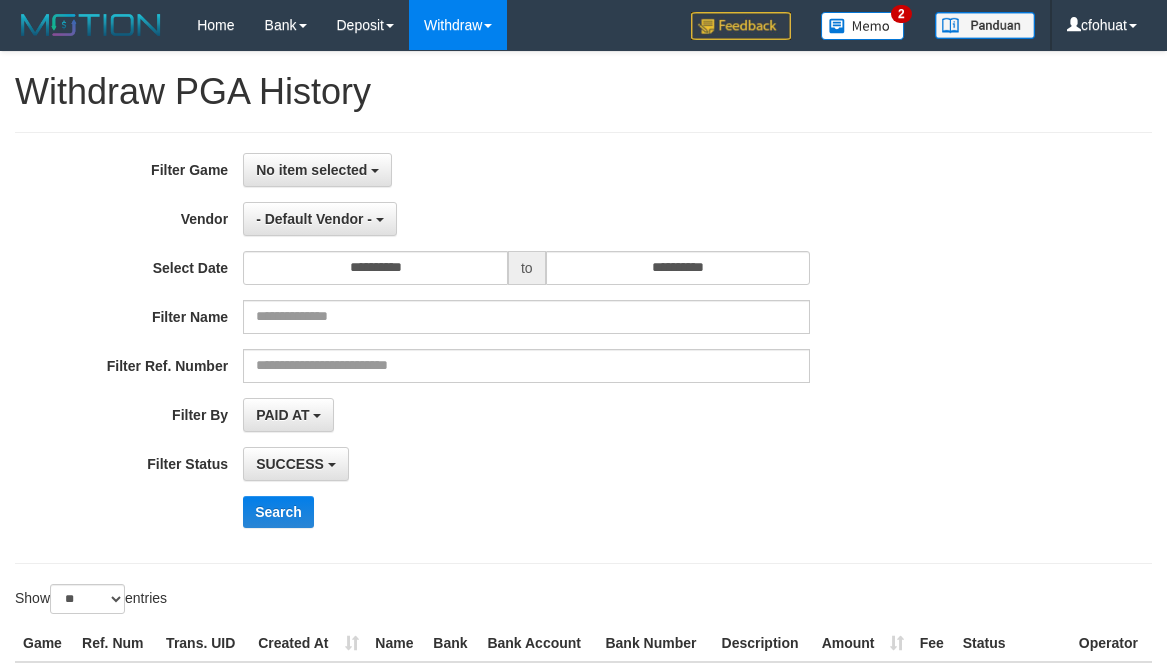 select 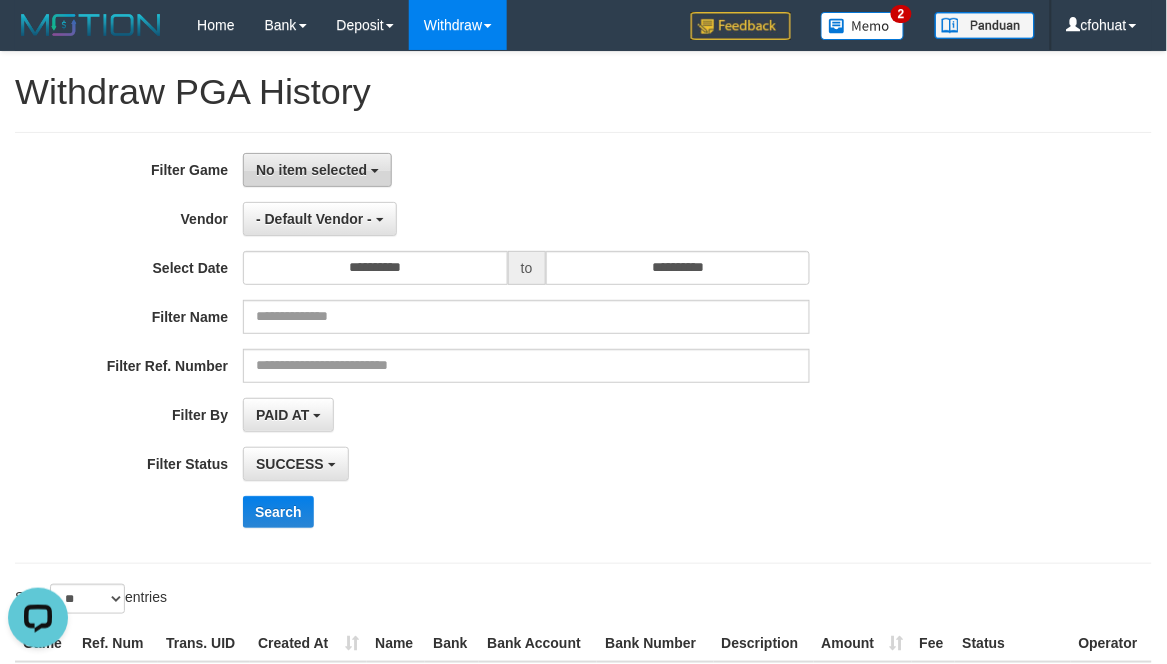 scroll, scrollTop: 0, scrollLeft: 0, axis: both 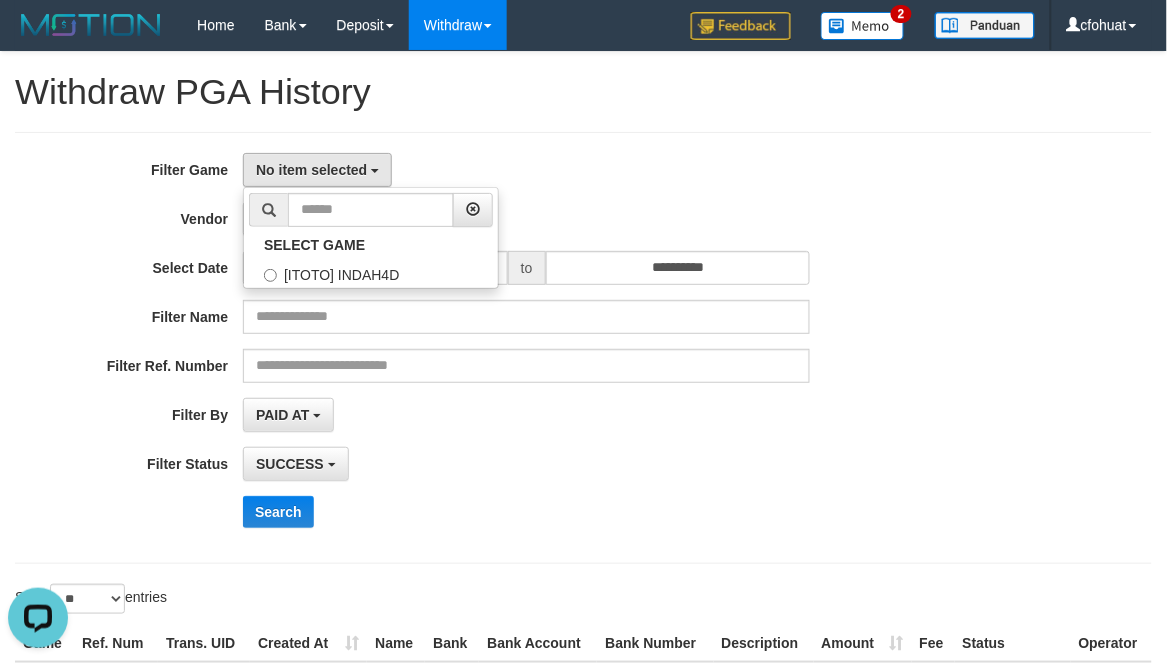 click on "[TEXT]" at bounding box center (371, 238) 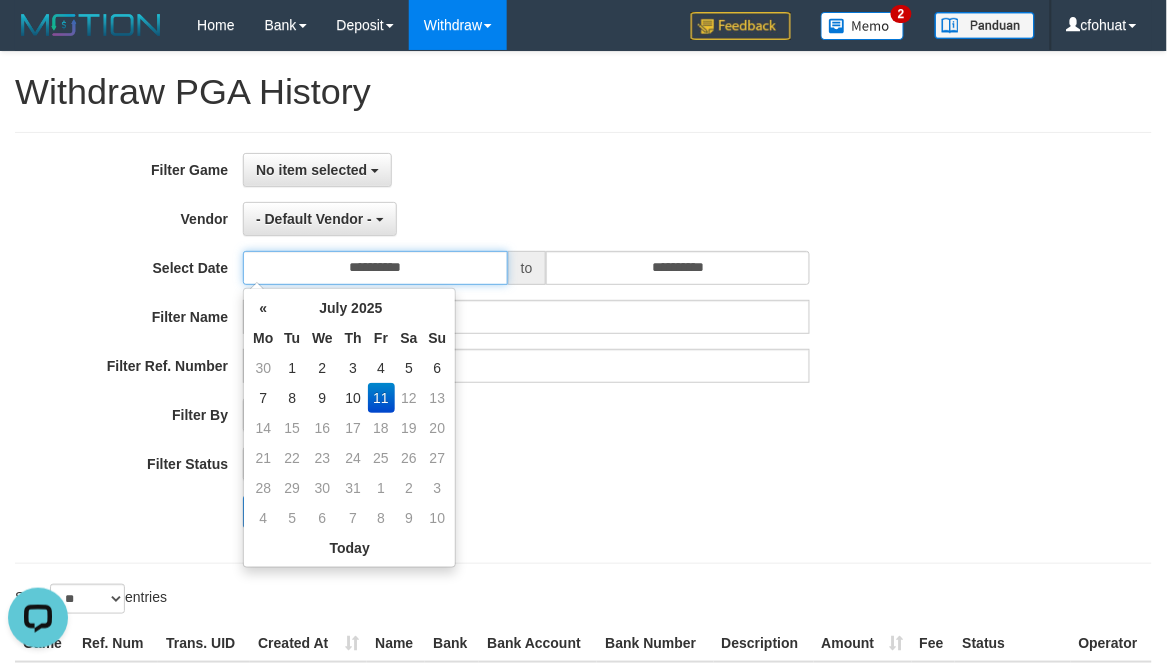click on "**********" at bounding box center [375, 268] 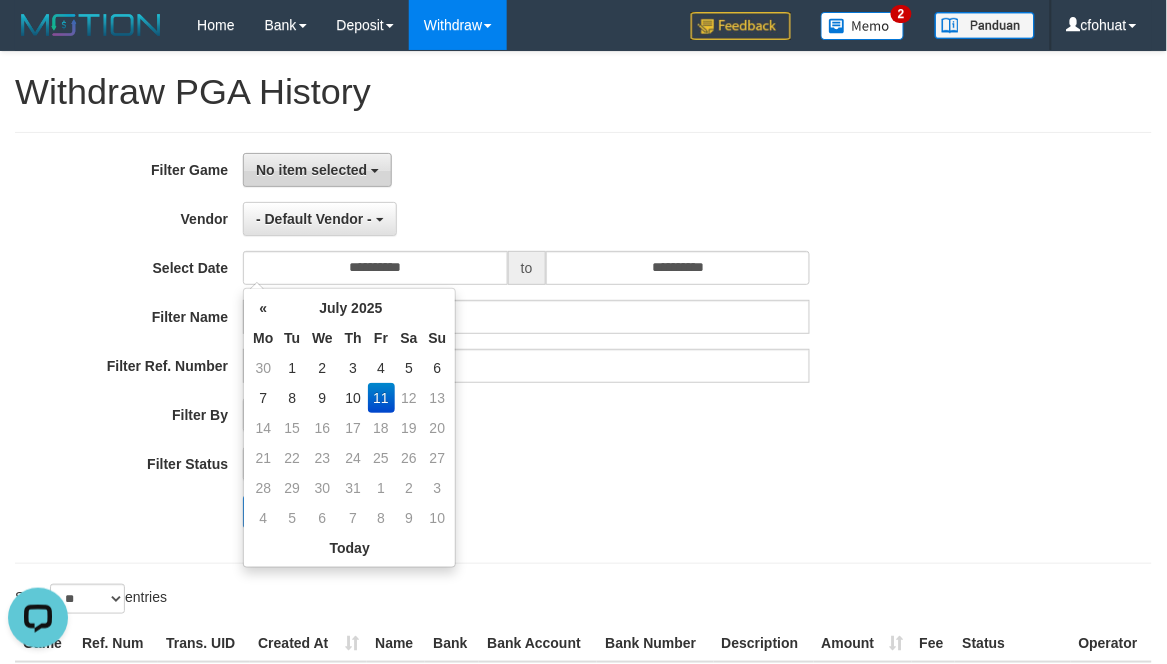 click on "No item selected" at bounding box center (317, 170) 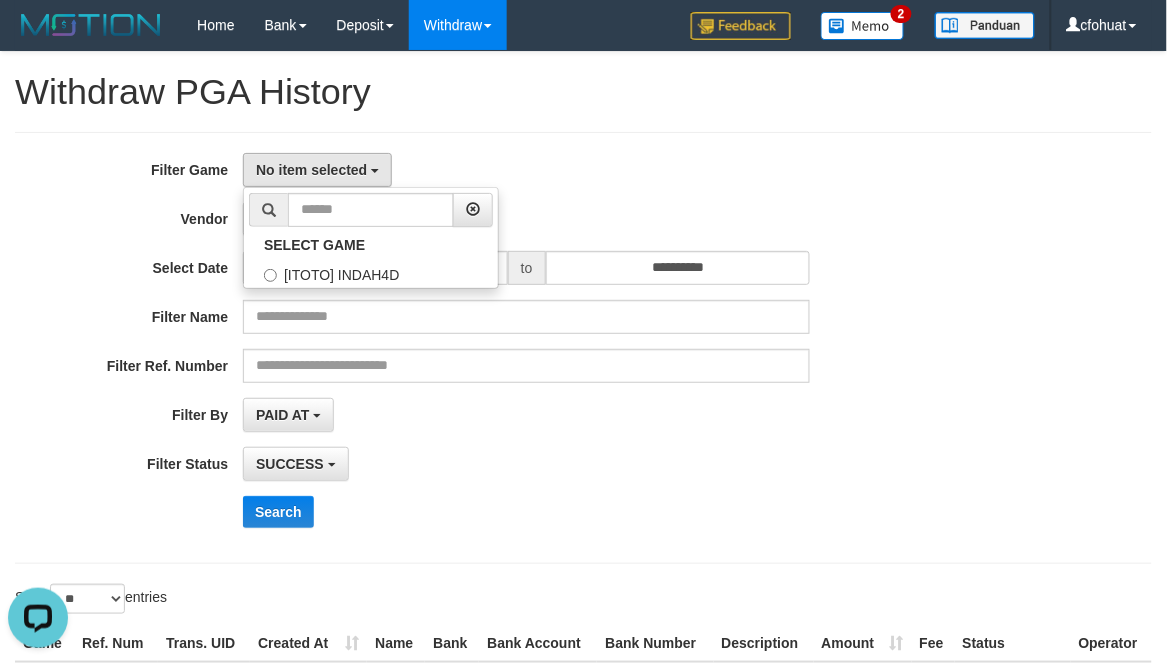 click on "[TEXT]" at bounding box center (371, 238) 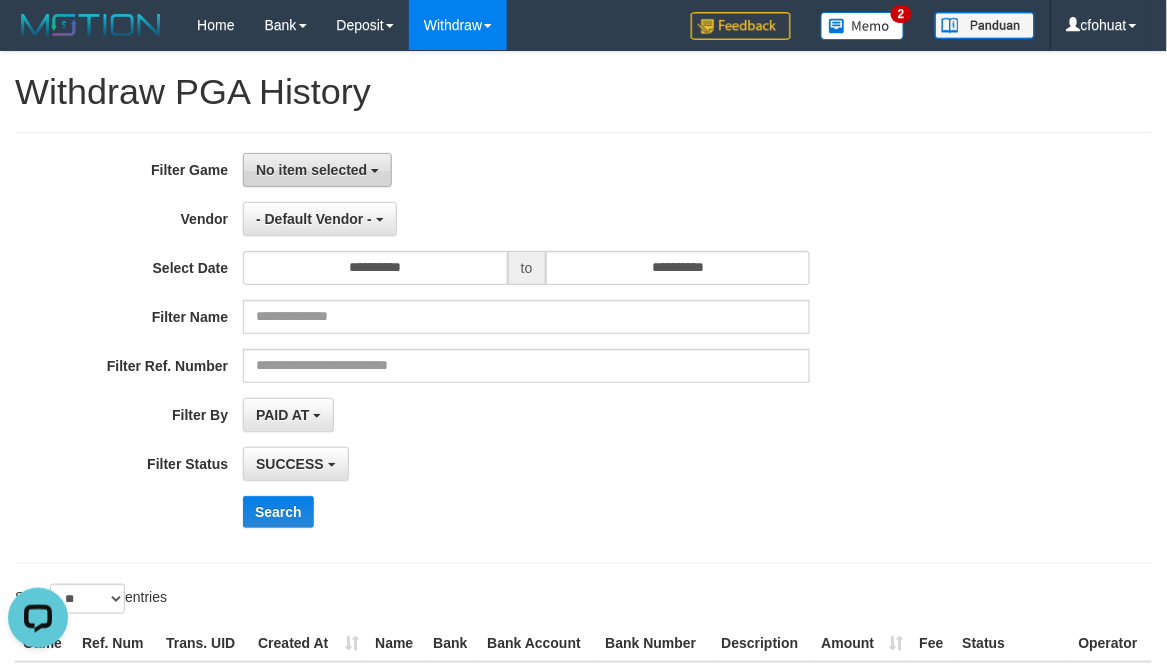 click on "No item selected" at bounding box center (317, 170) 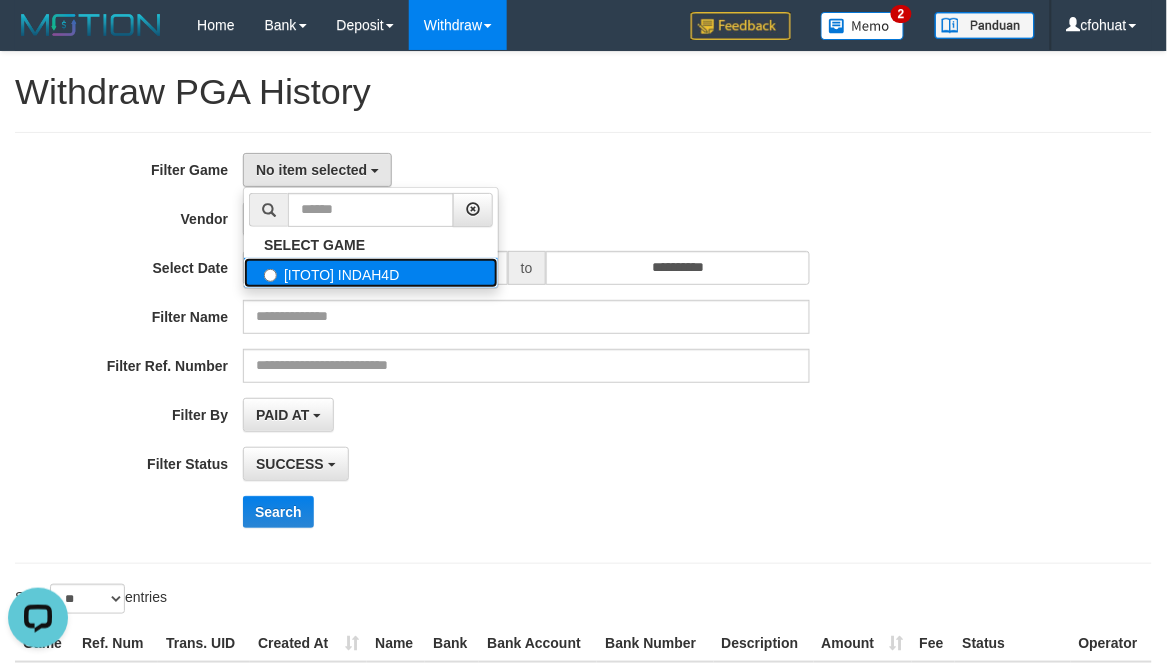 click on "[ITOTO] INDAH4D" at bounding box center (371, 273) 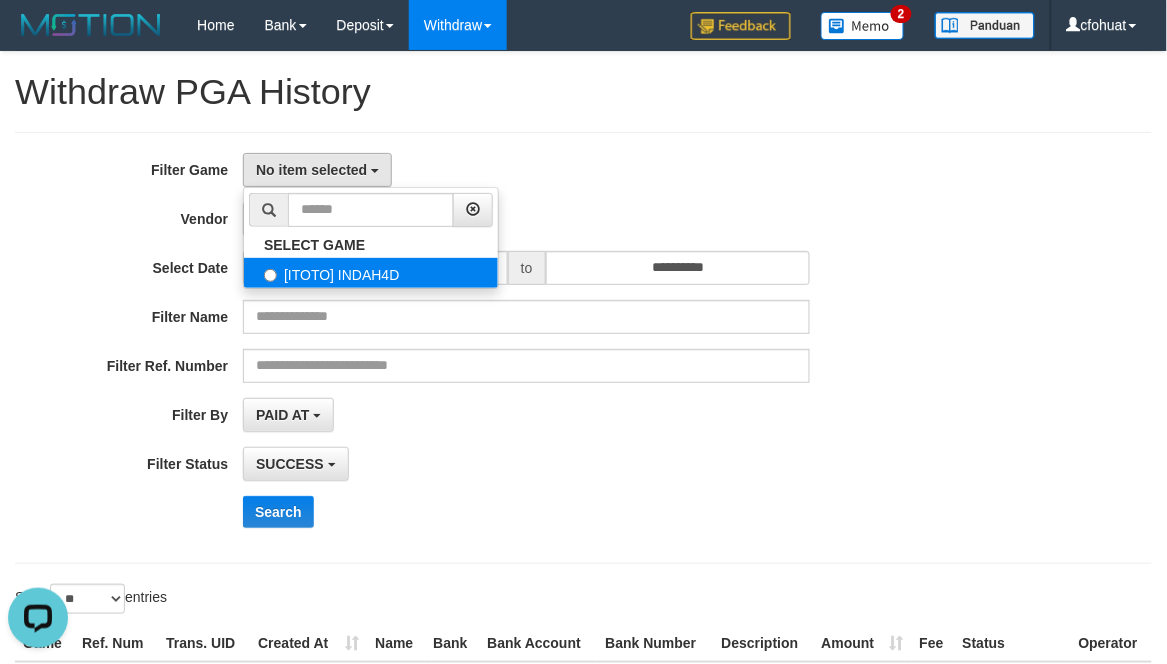 select on "****" 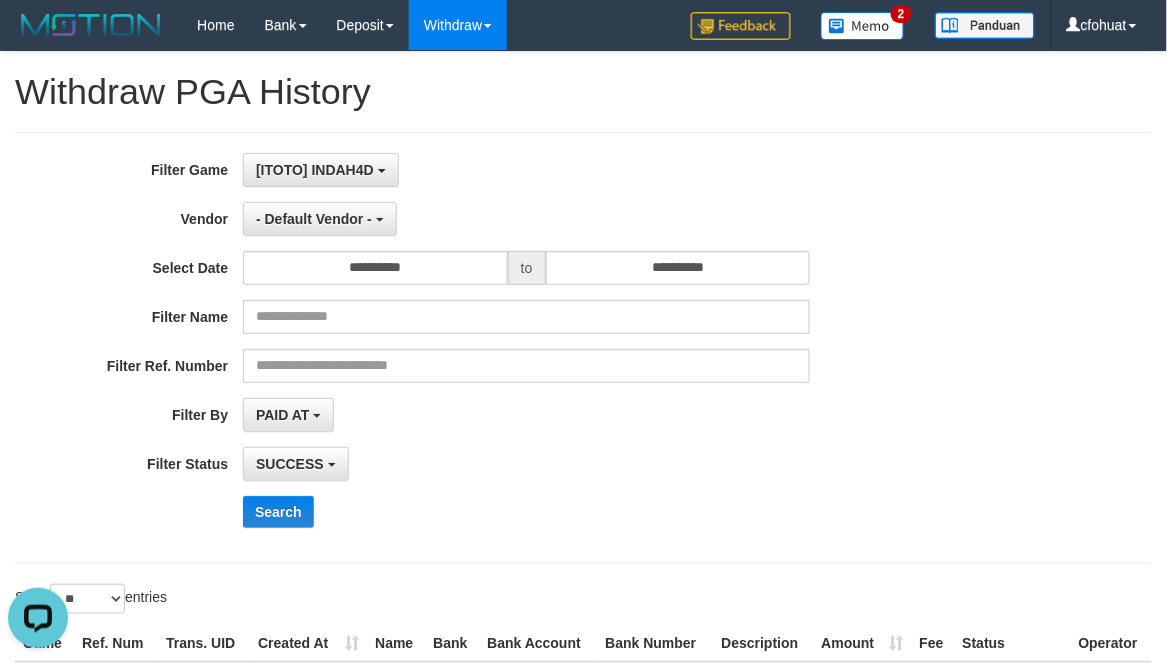 scroll, scrollTop: 17, scrollLeft: 0, axis: vertical 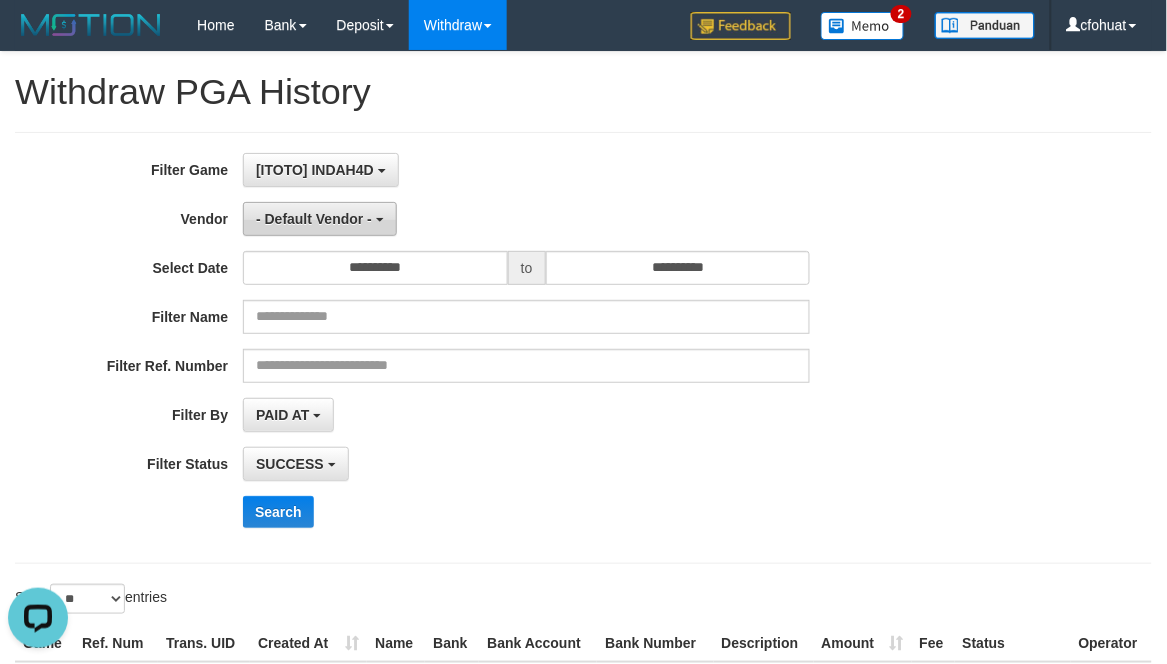drag, startPoint x: 493, startPoint y: 214, endPoint x: 395, endPoint y: 224, distance: 98.50888 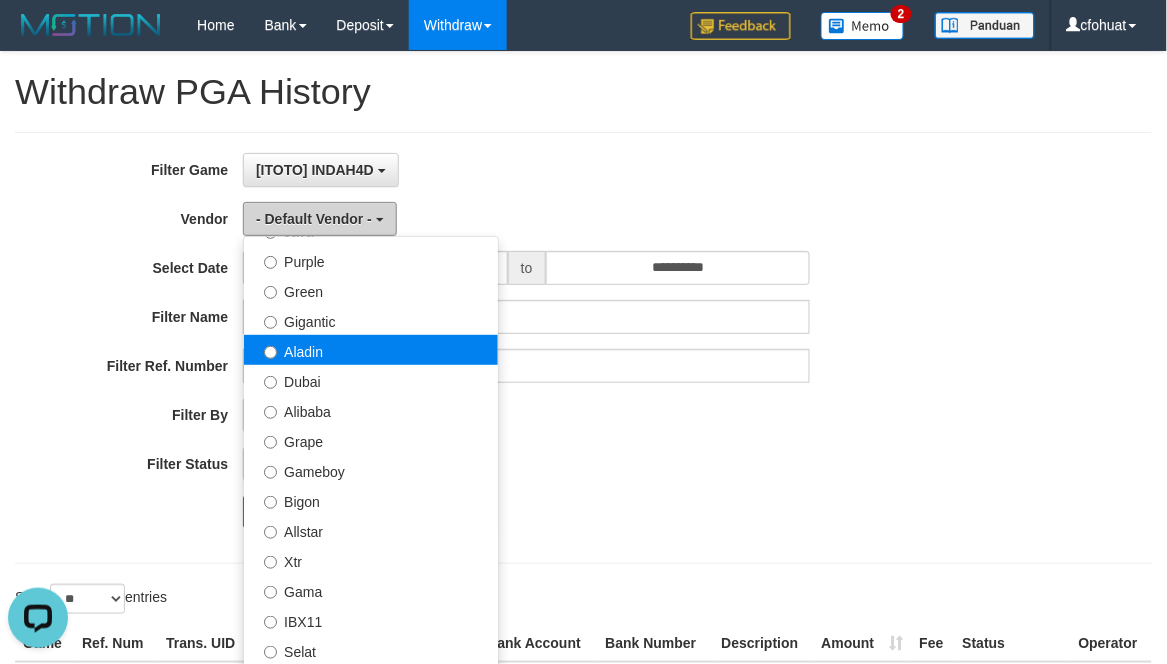 scroll, scrollTop: 222, scrollLeft: 0, axis: vertical 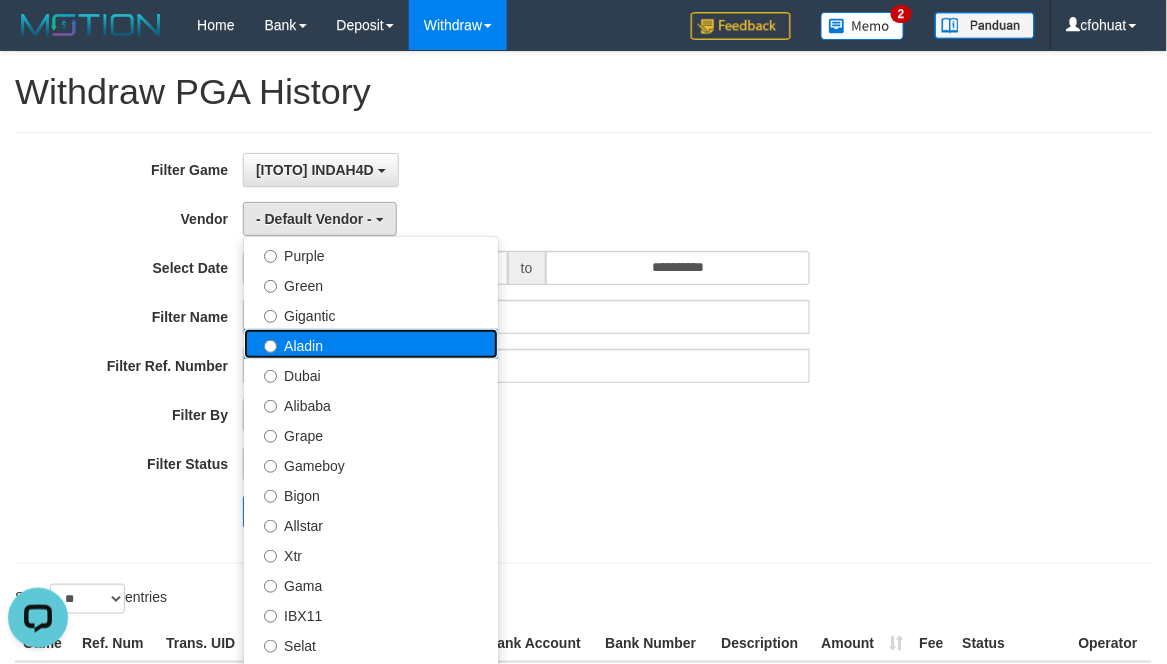 click on "Aladin" at bounding box center (371, 344) 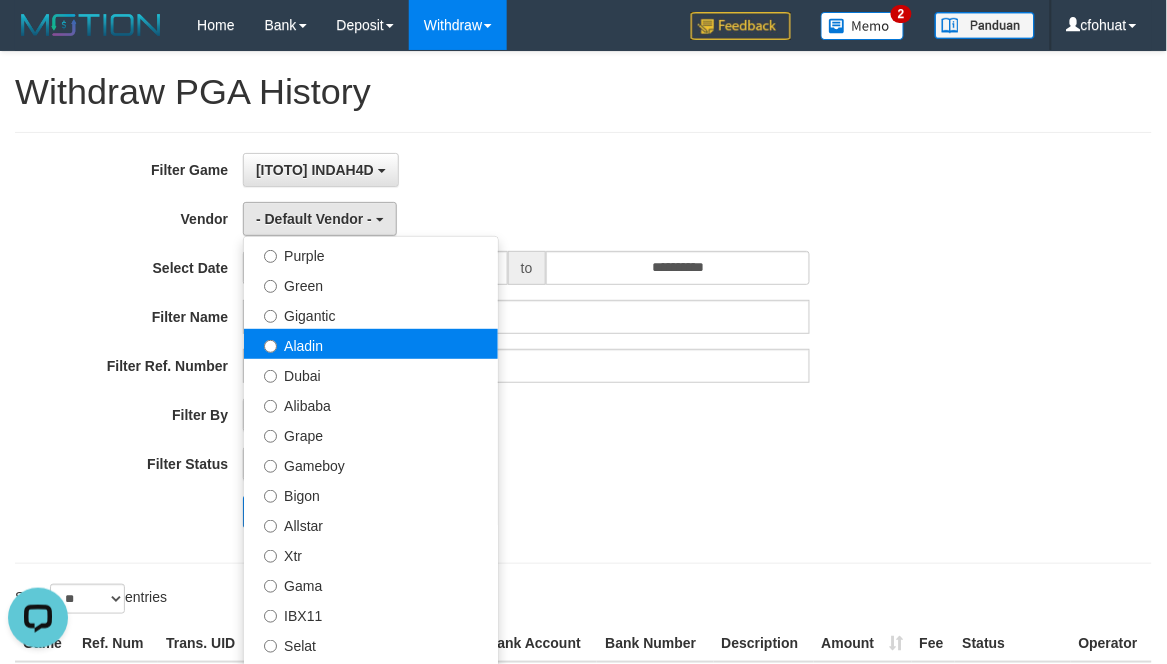 select on "**********" 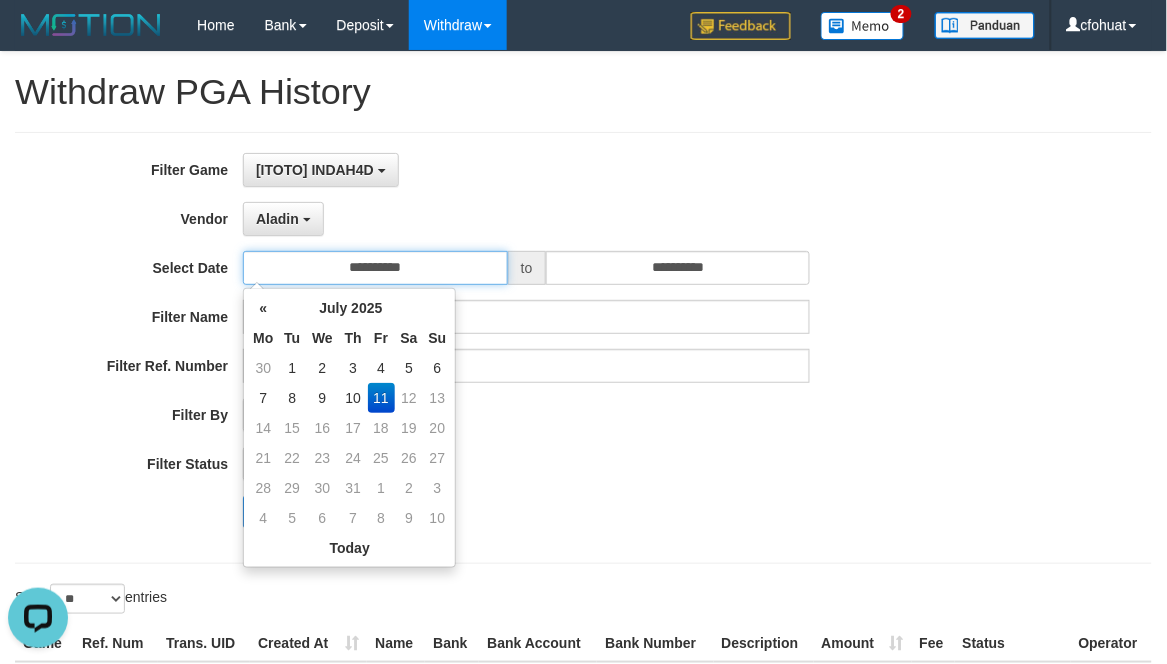 click on "**********" at bounding box center (375, 268) 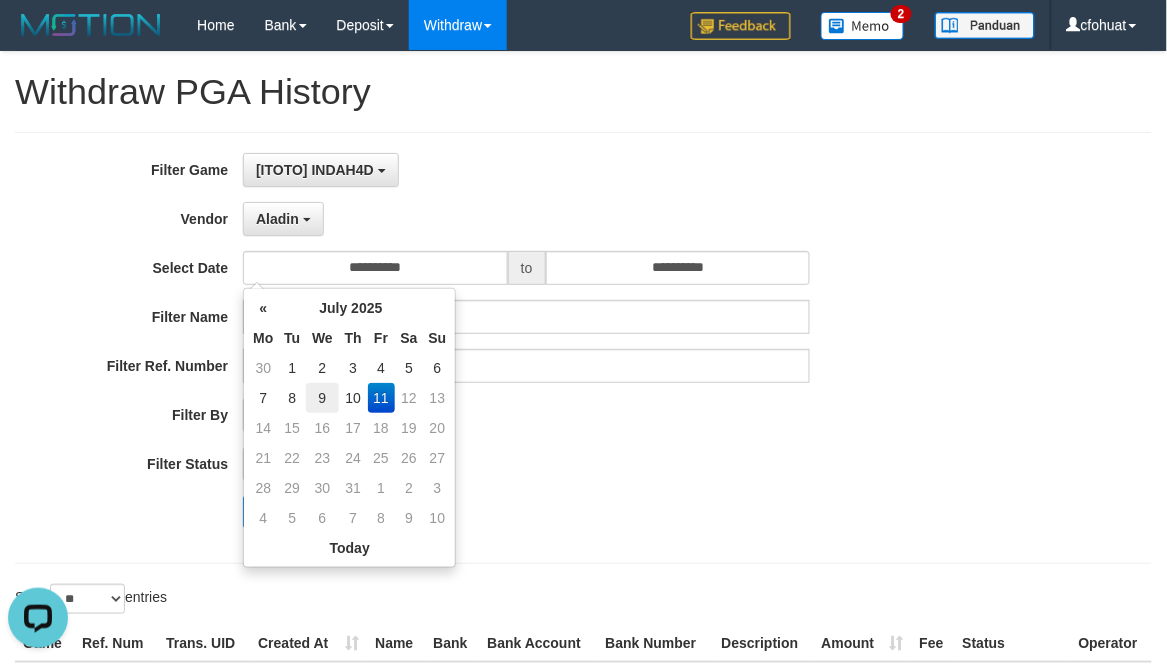 click on "9" at bounding box center (322, 398) 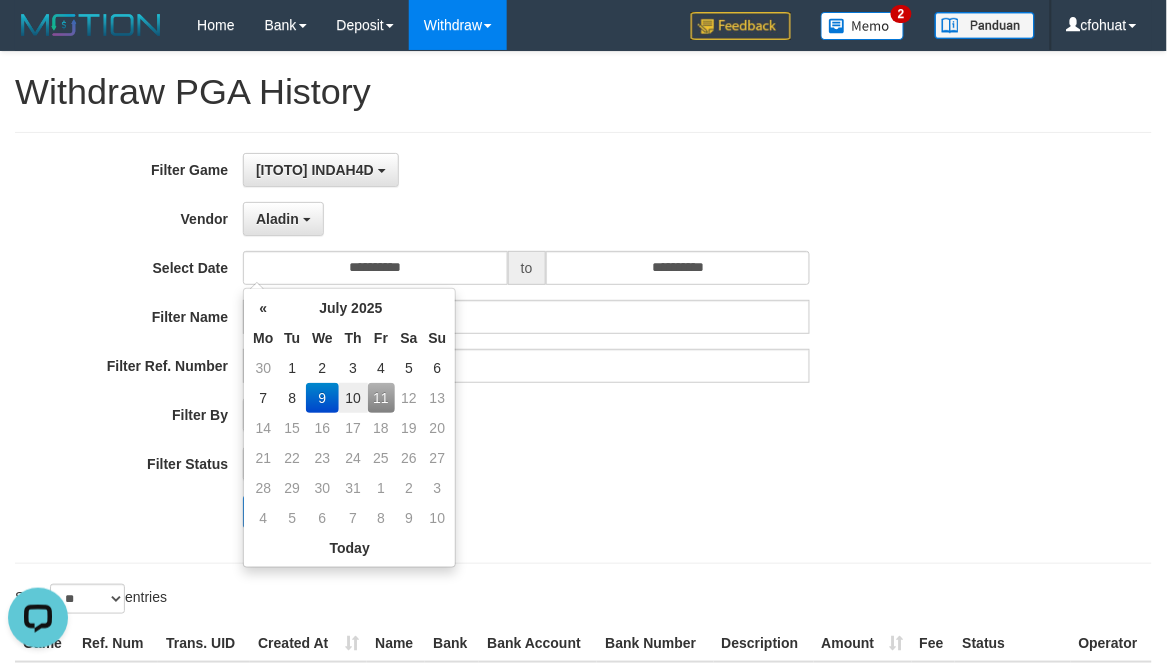 click on "**********" at bounding box center (486, 348) 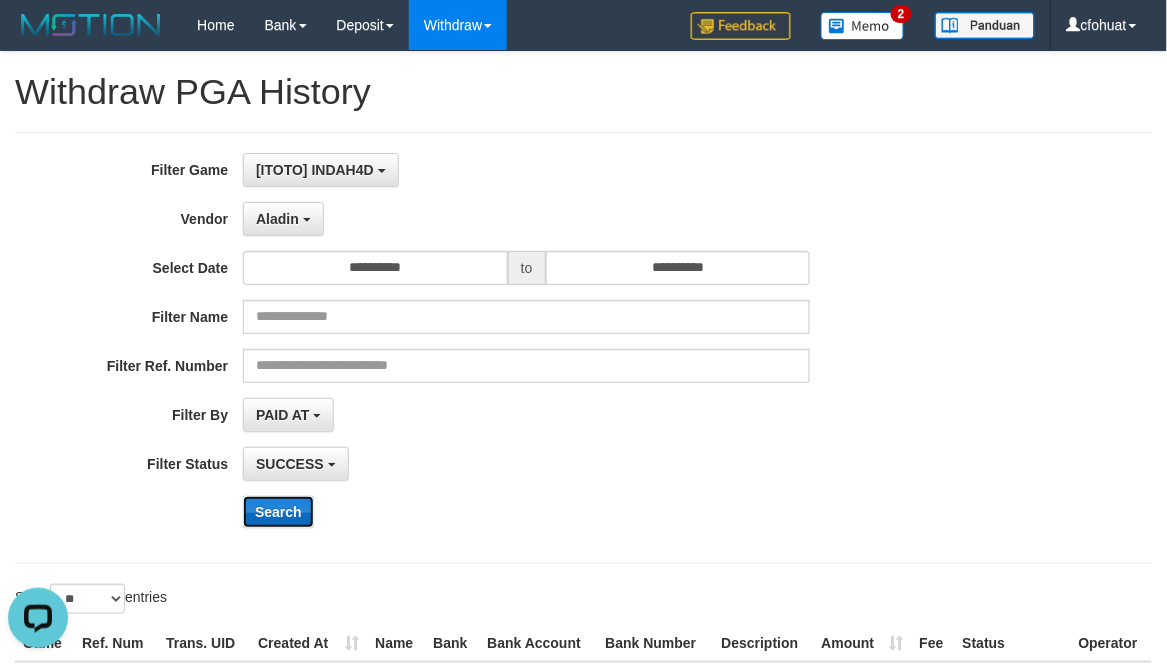 click on "Search" at bounding box center [278, 512] 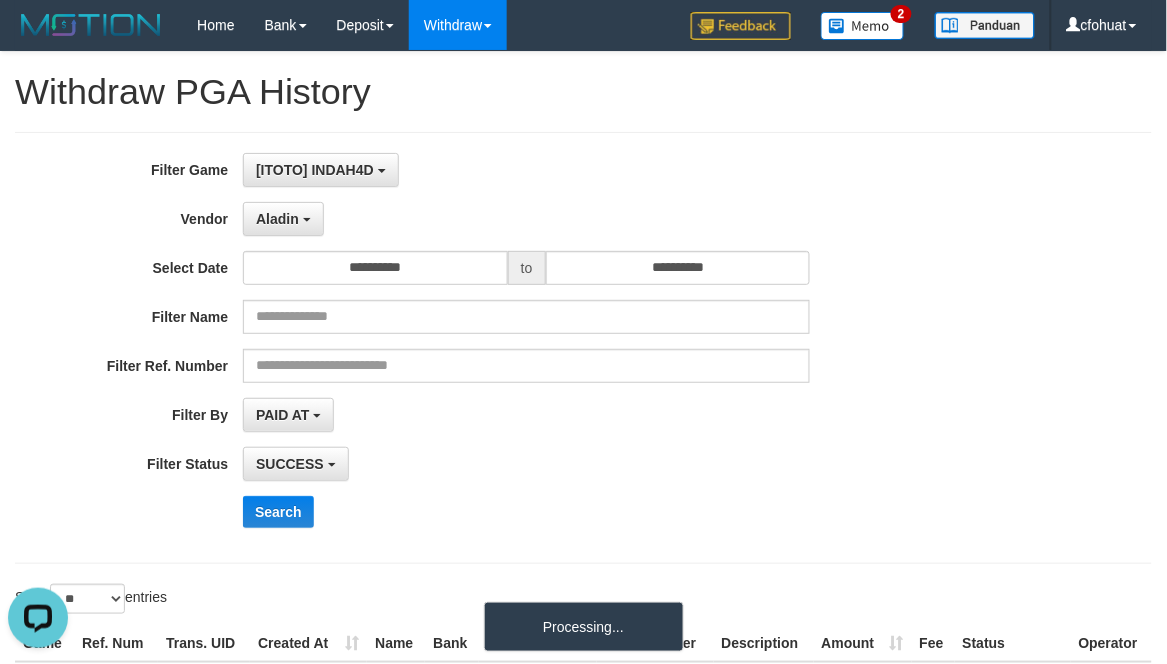 click on "**********" at bounding box center (583, 348) 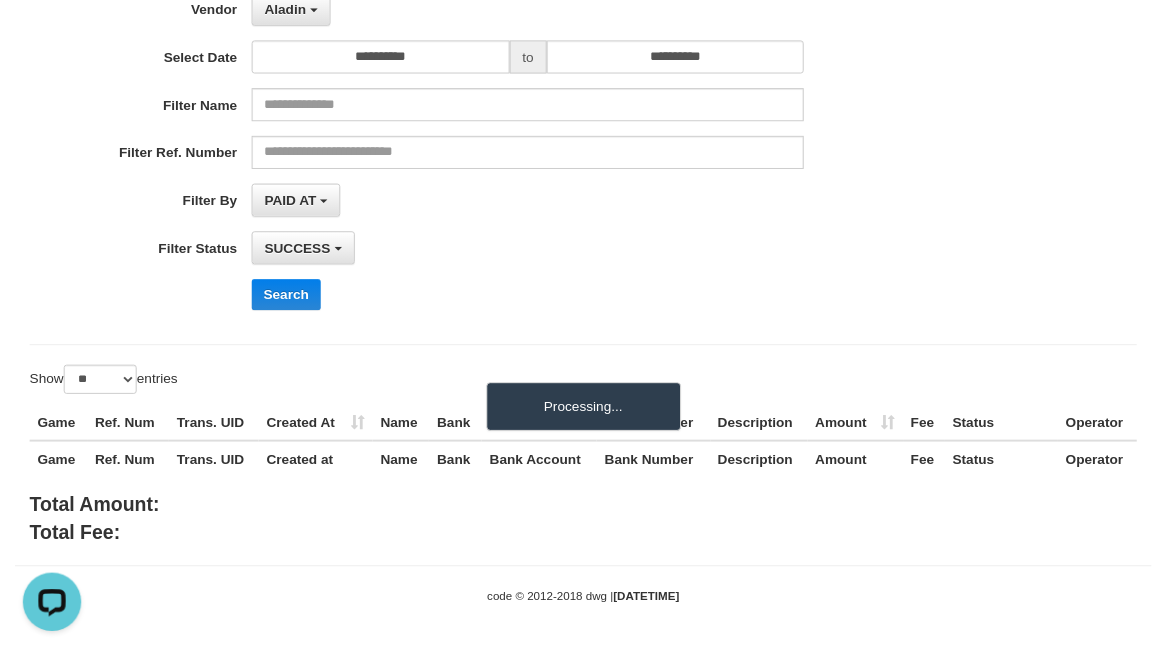 scroll, scrollTop: 216, scrollLeft: 0, axis: vertical 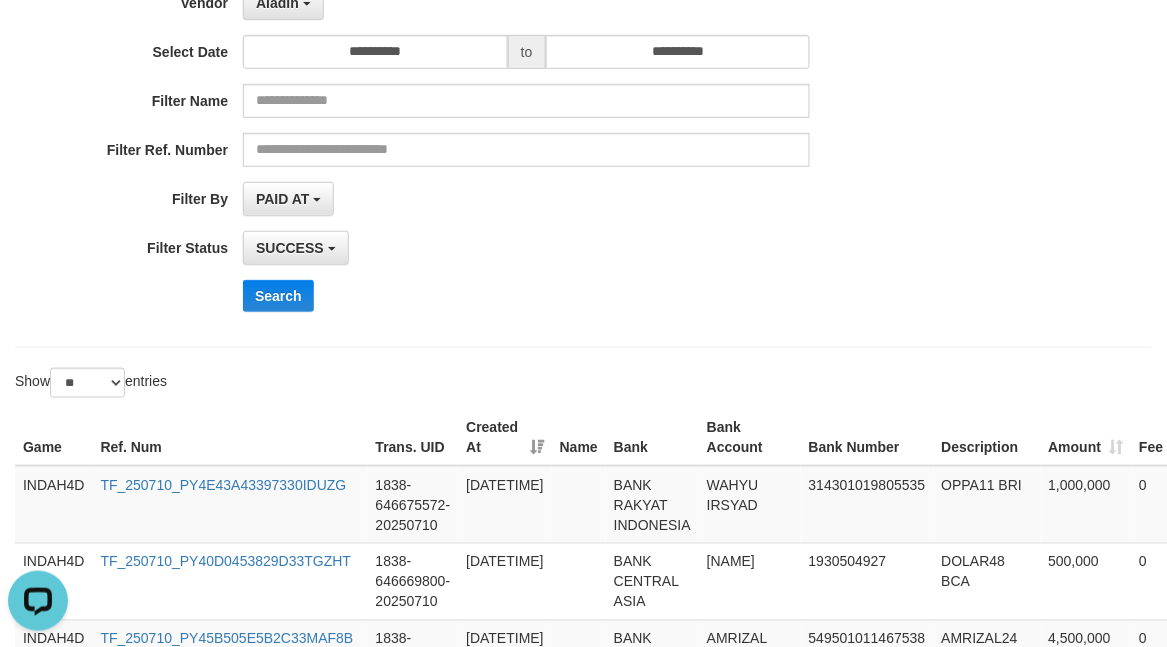 click on "Bank Account" at bounding box center [750, 437] 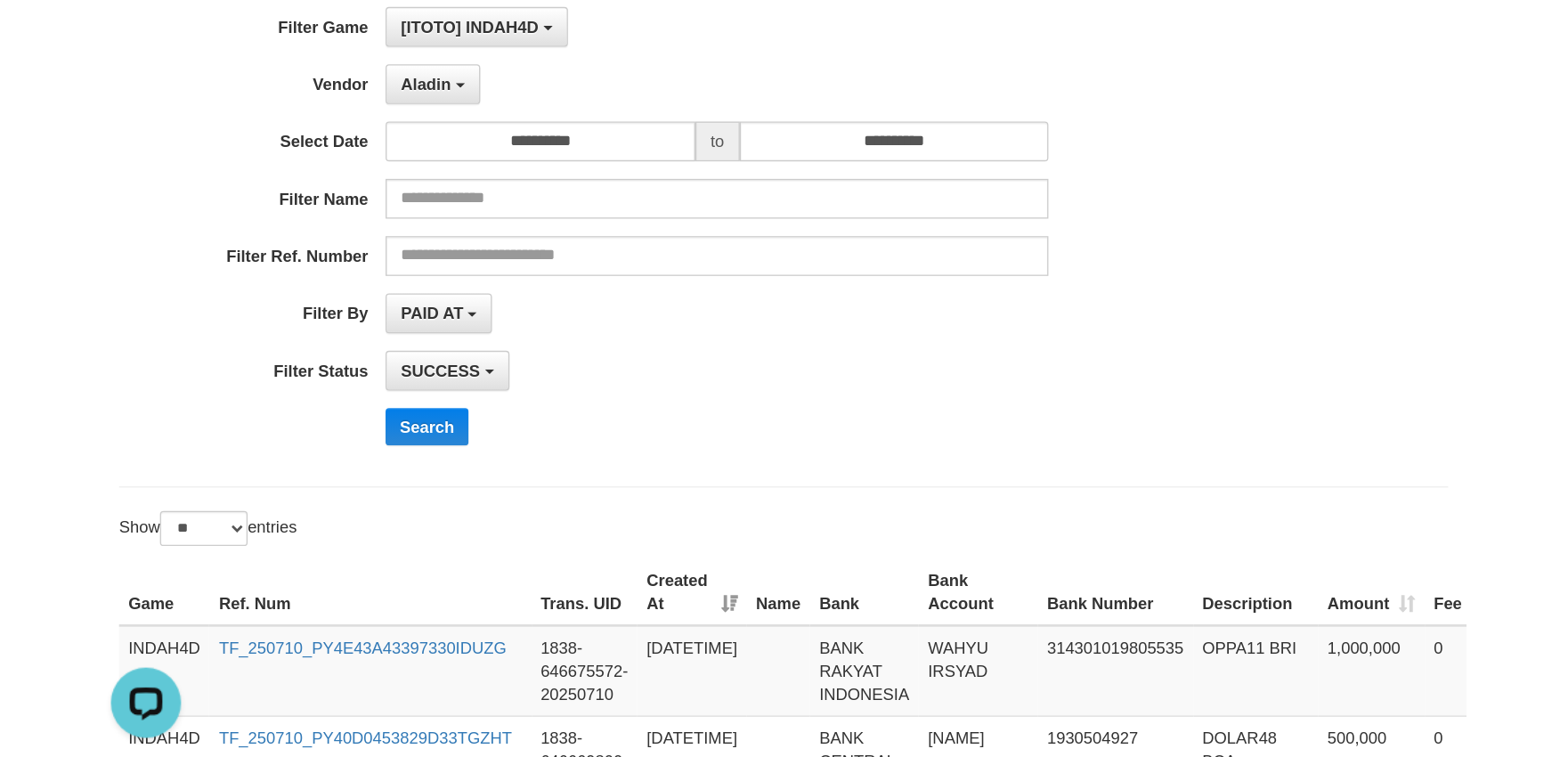 scroll, scrollTop: 0, scrollLeft: 0, axis: both 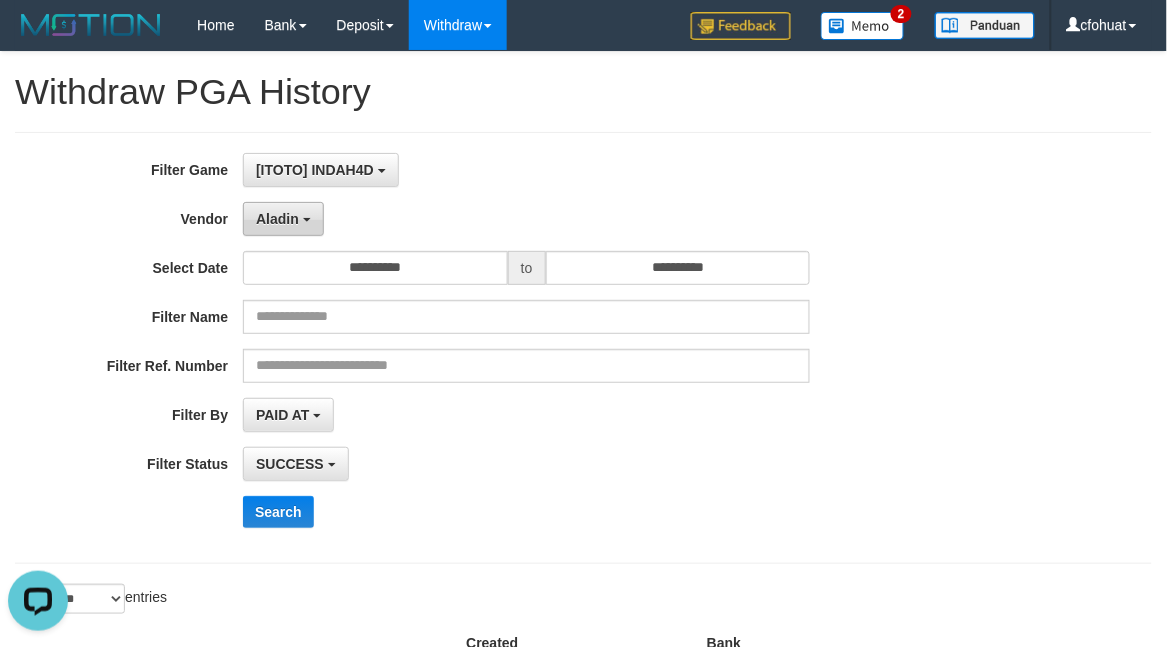 click on "Aladin" at bounding box center (277, 219) 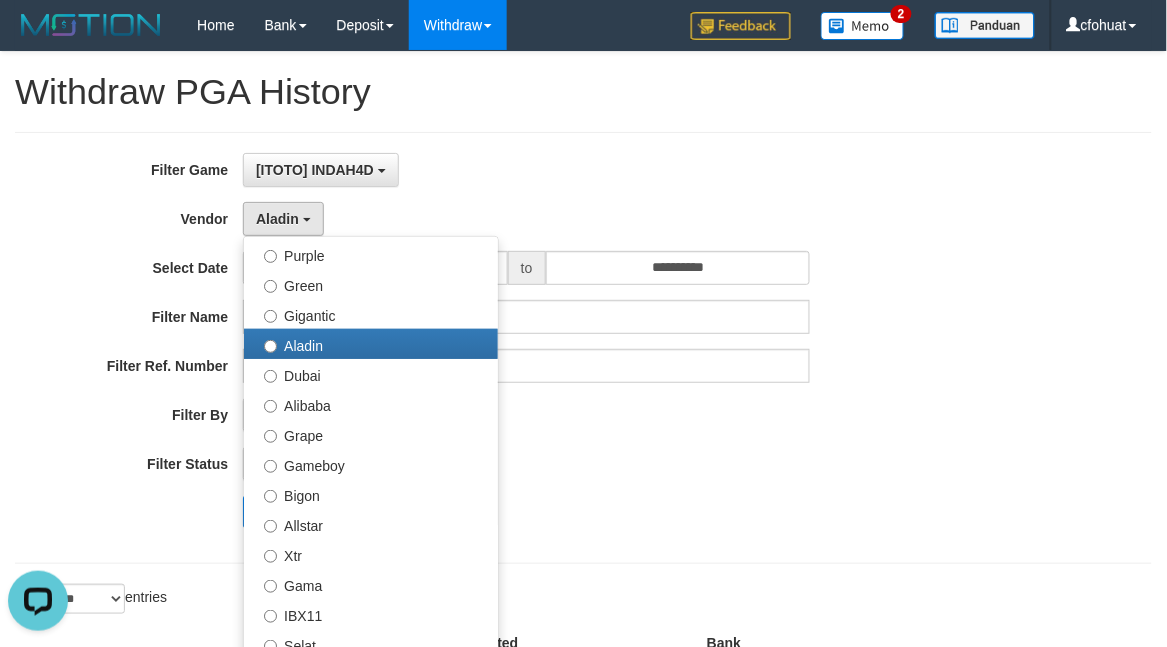 click on "SUCCESS
SUCCESS
ON PROCESS
FAILED" at bounding box center (526, 464) 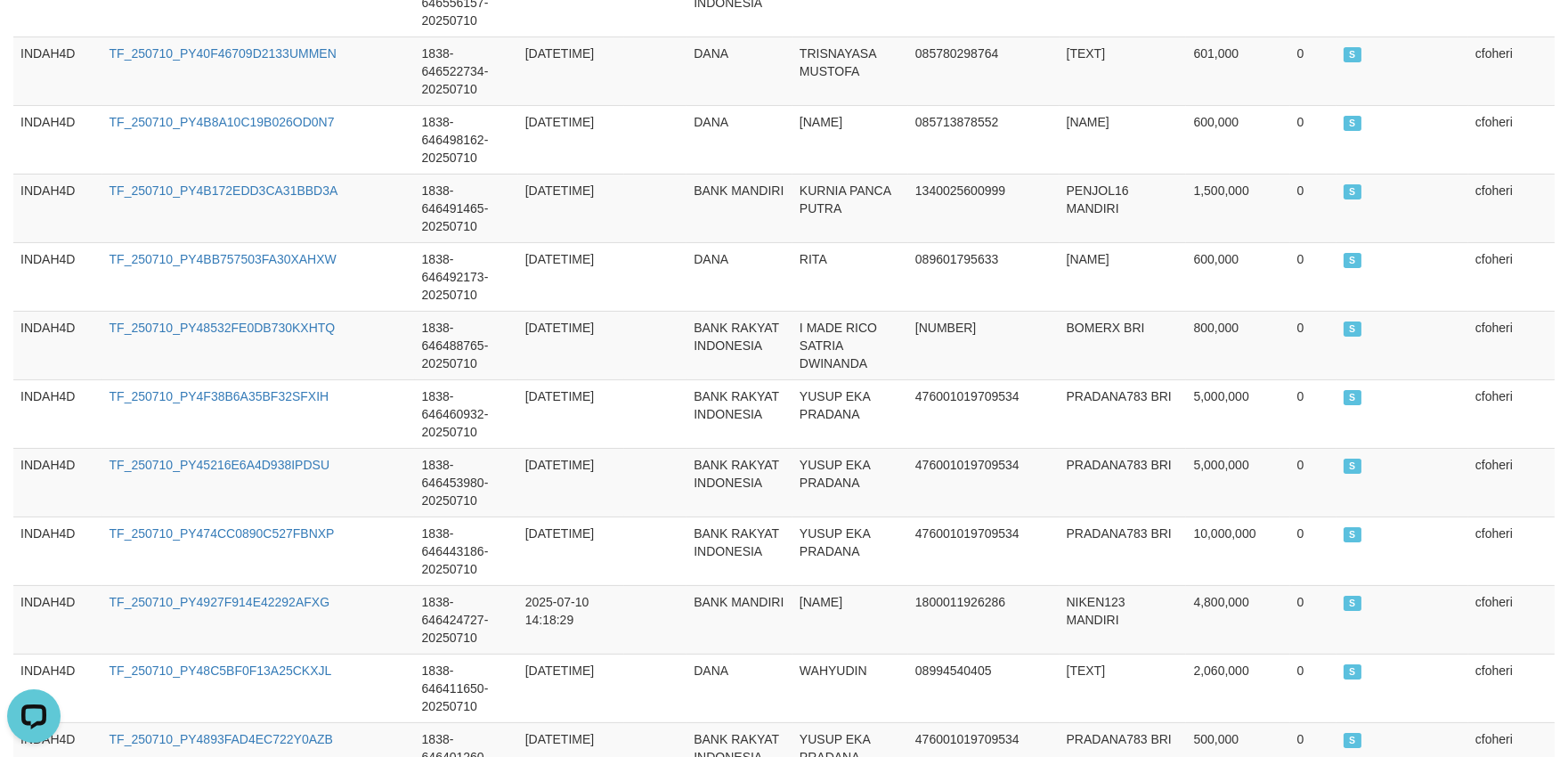 click on "[TEXT]" at bounding box center (784, 483) 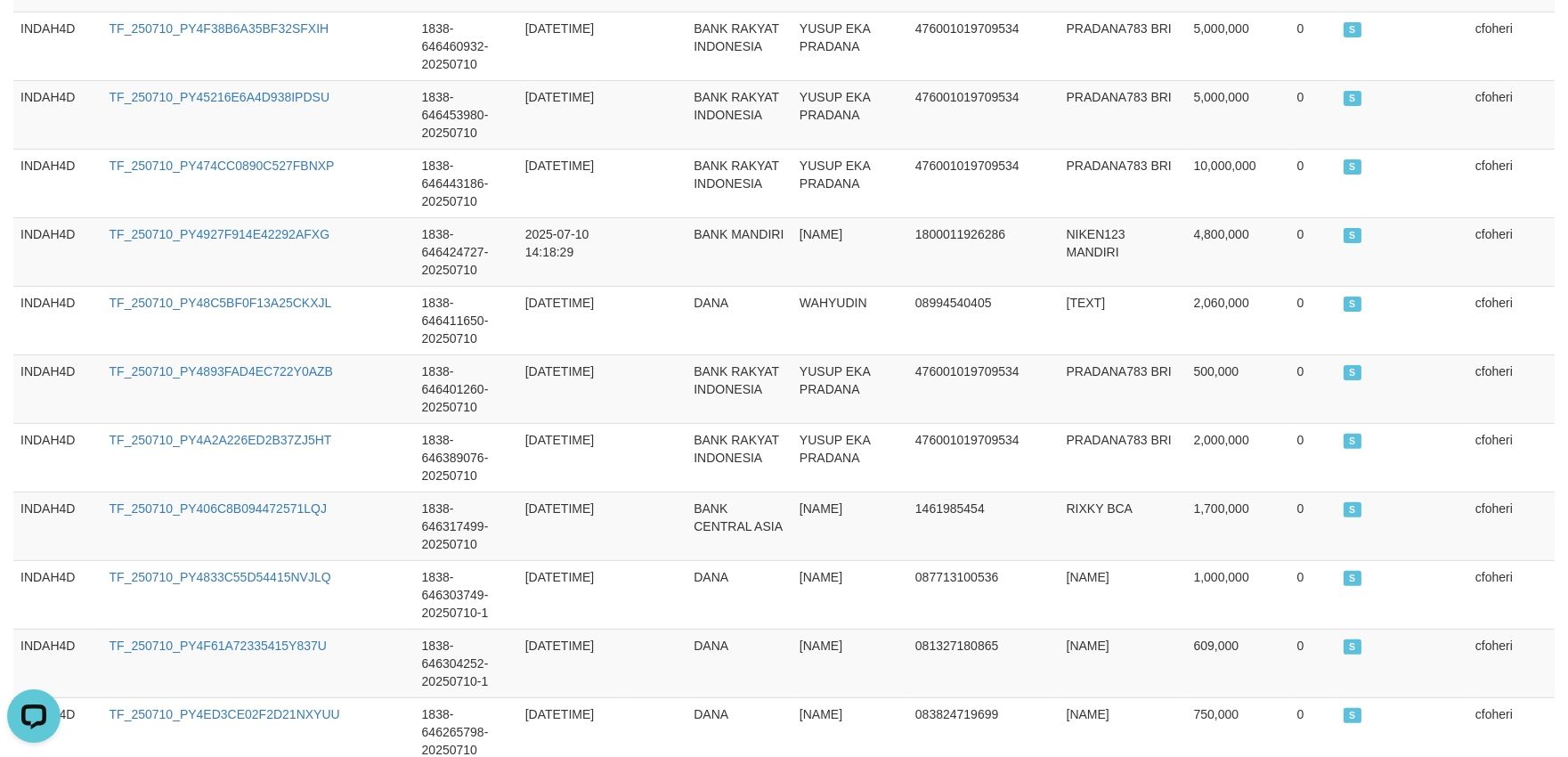 scroll, scrollTop: 1775, scrollLeft: 0, axis: vertical 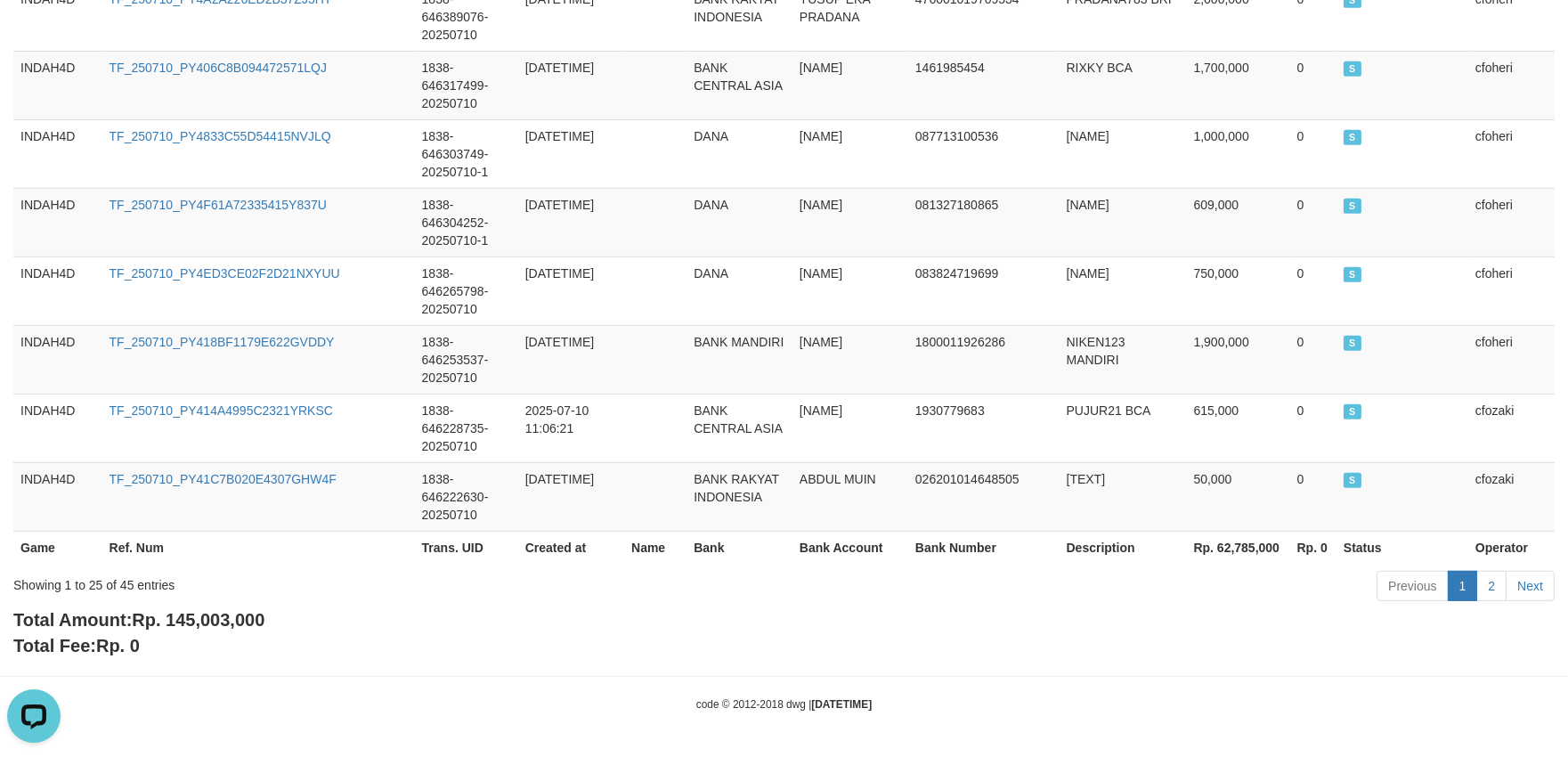 click on "1838-646304252-20250710-1" at bounding box center [467, 222] 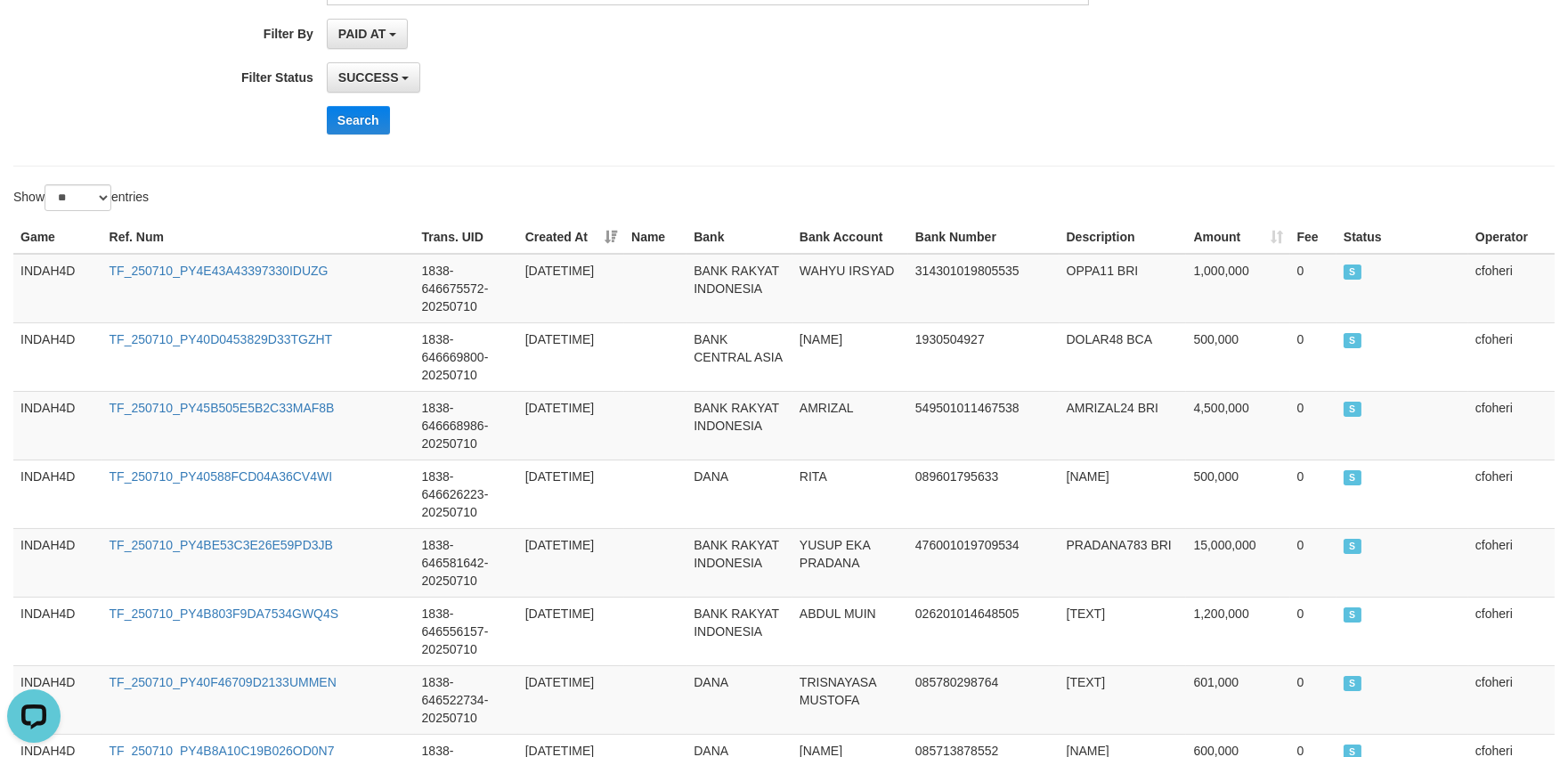 scroll, scrollTop: 0, scrollLeft: 0, axis: both 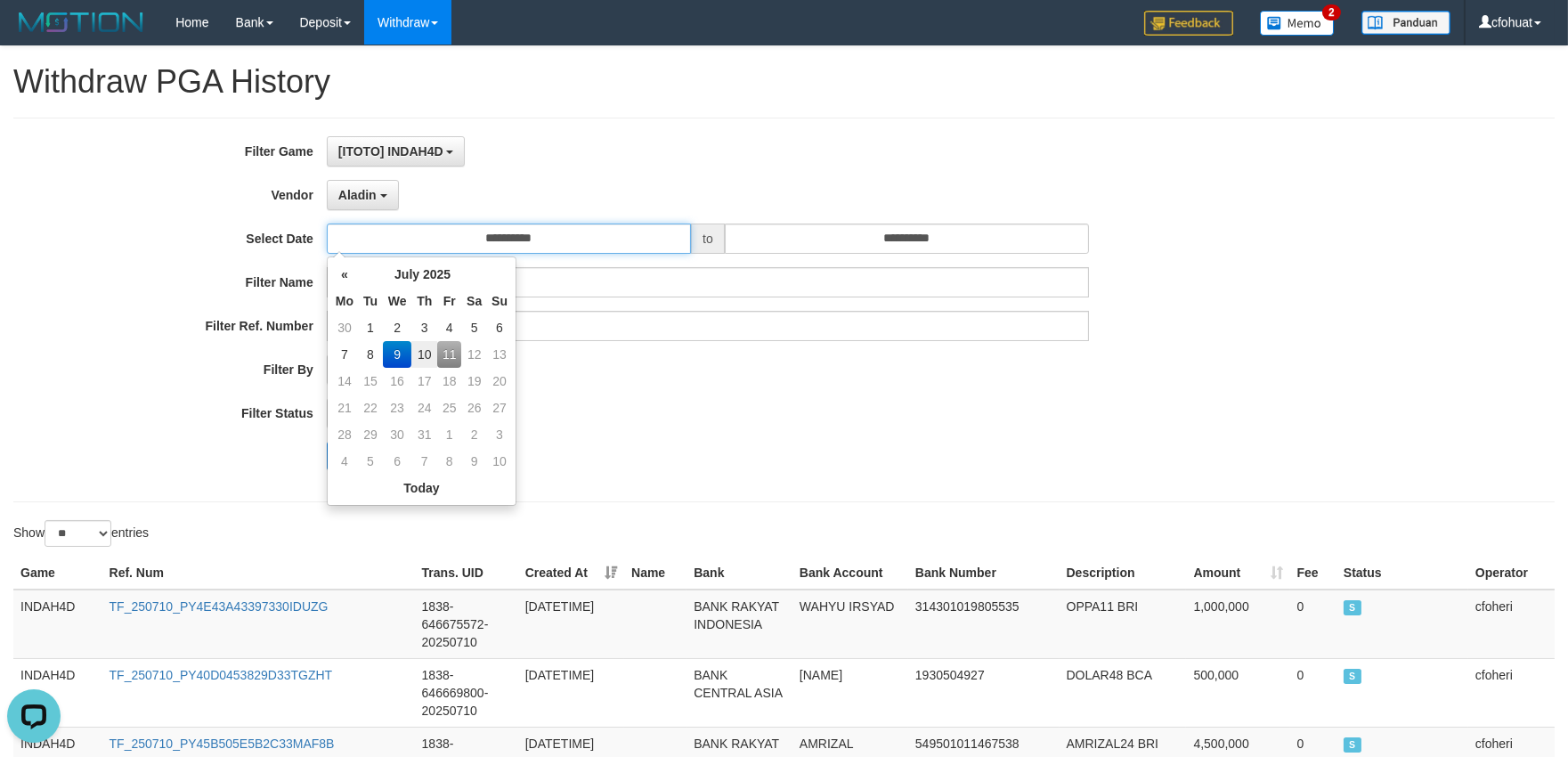click on "**********" at bounding box center [508, 239] 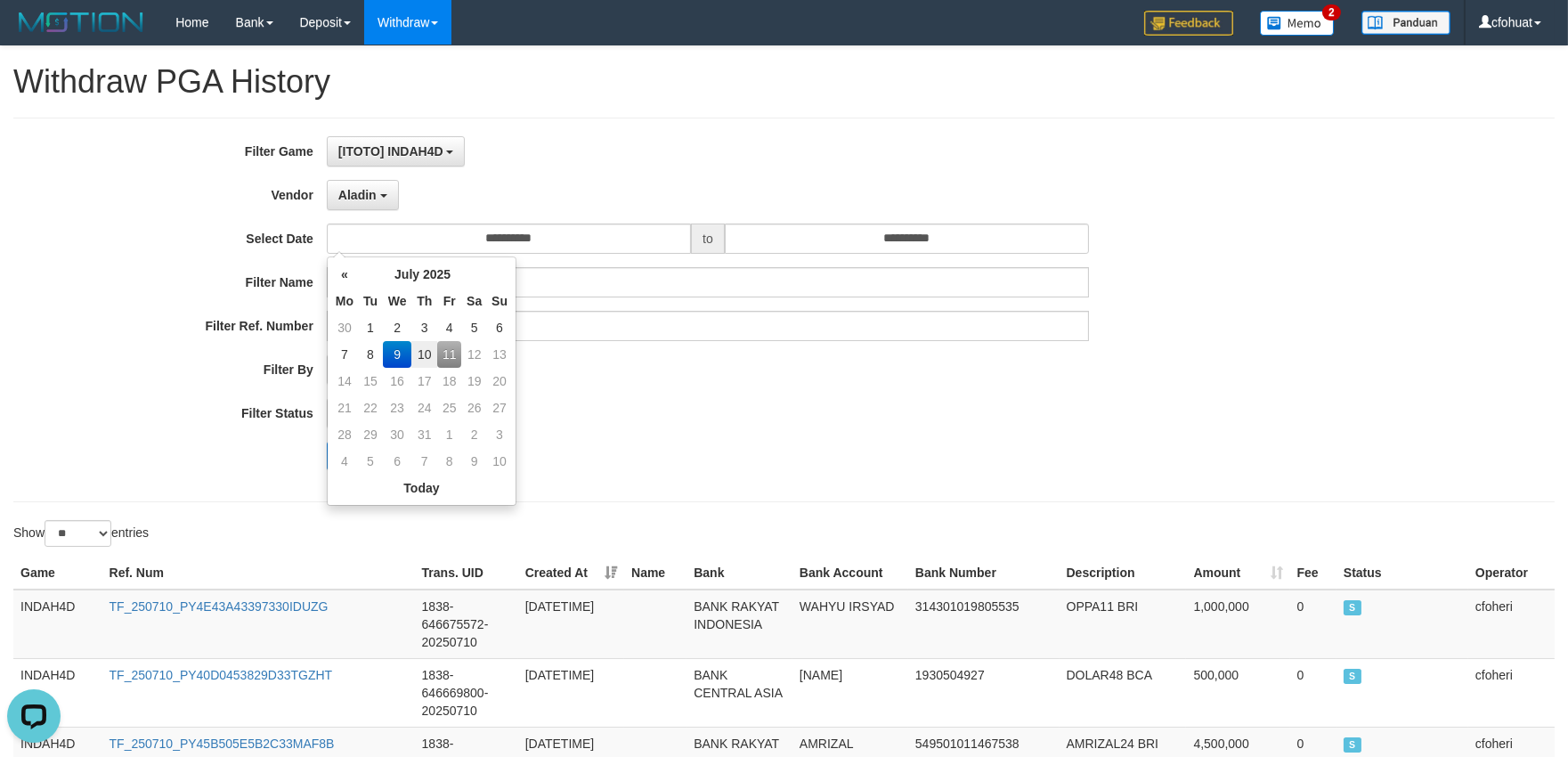 click on "**********" at bounding box center (654, 310) 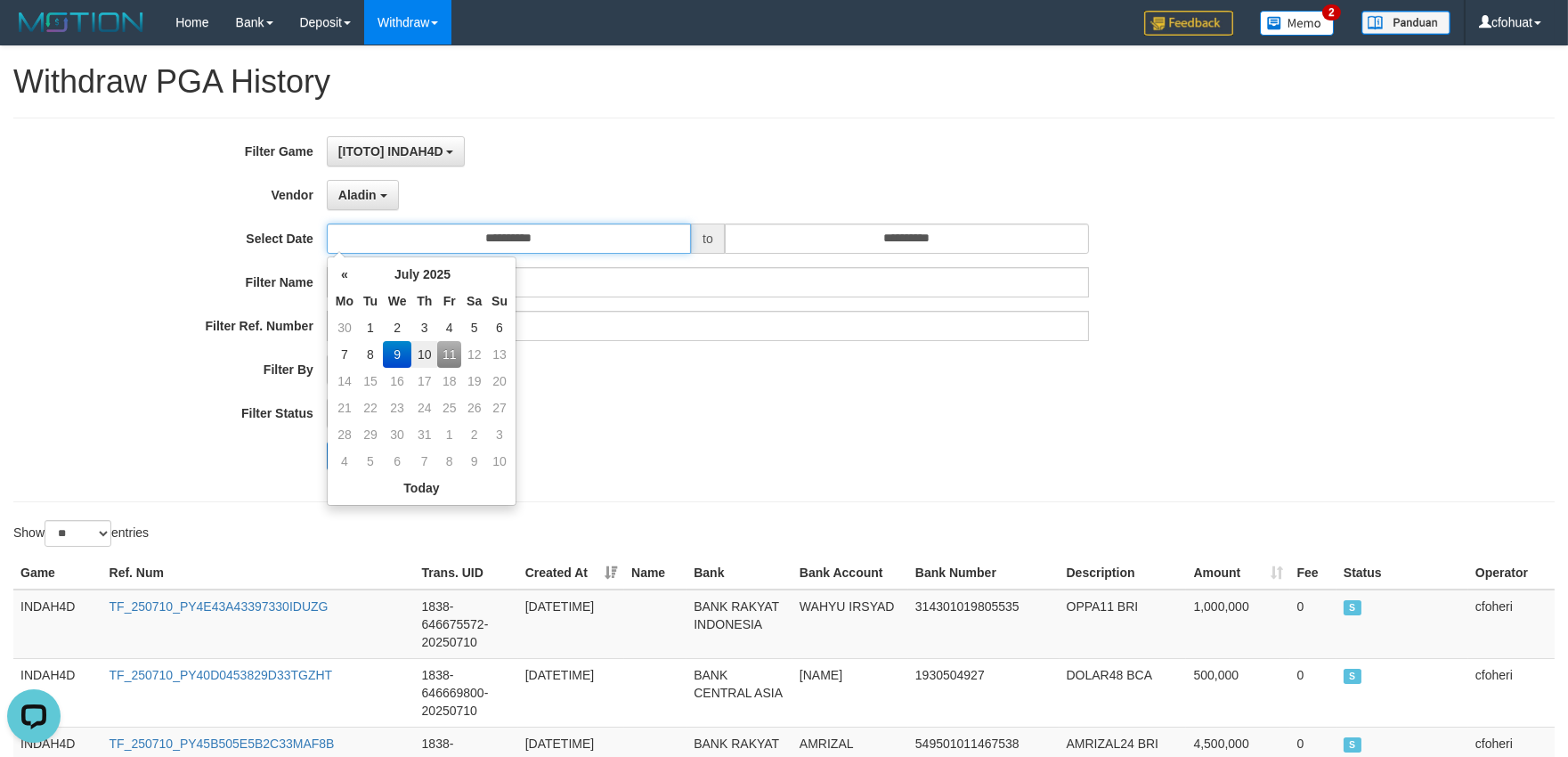 click on "**********" at bounding box center [508, 239] 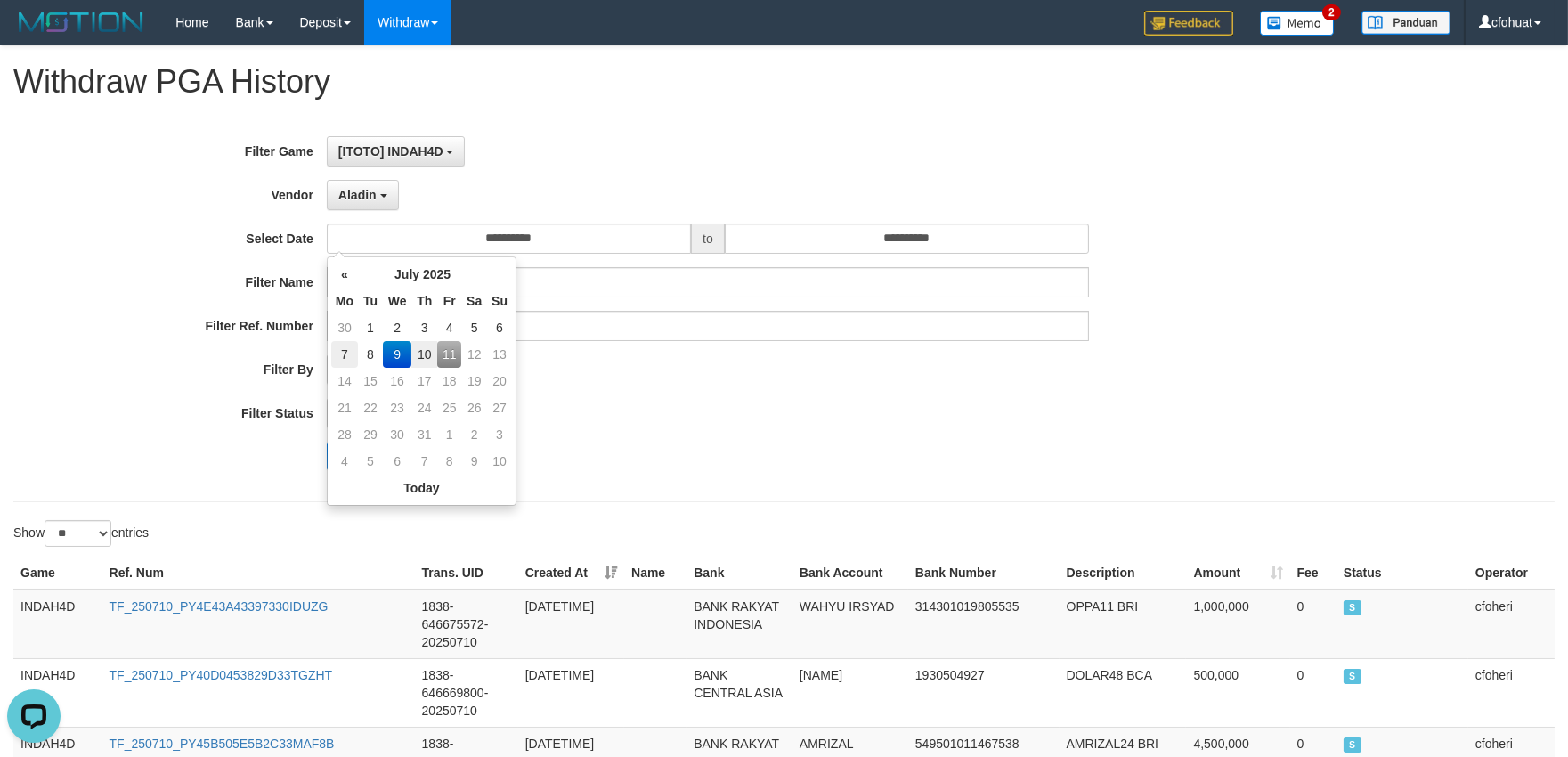click on "7" at bounding box center [345, 354] 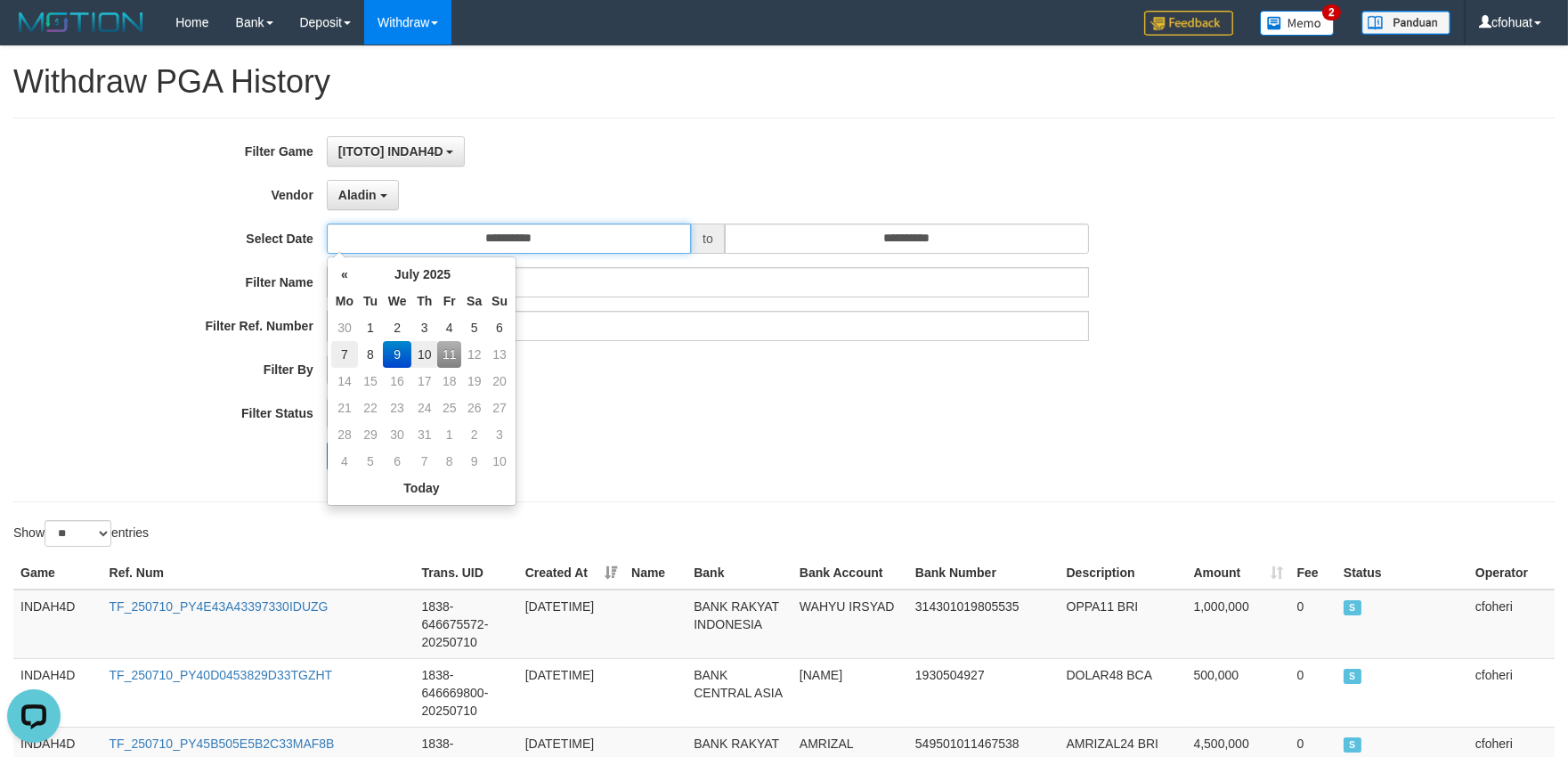type on "**********" 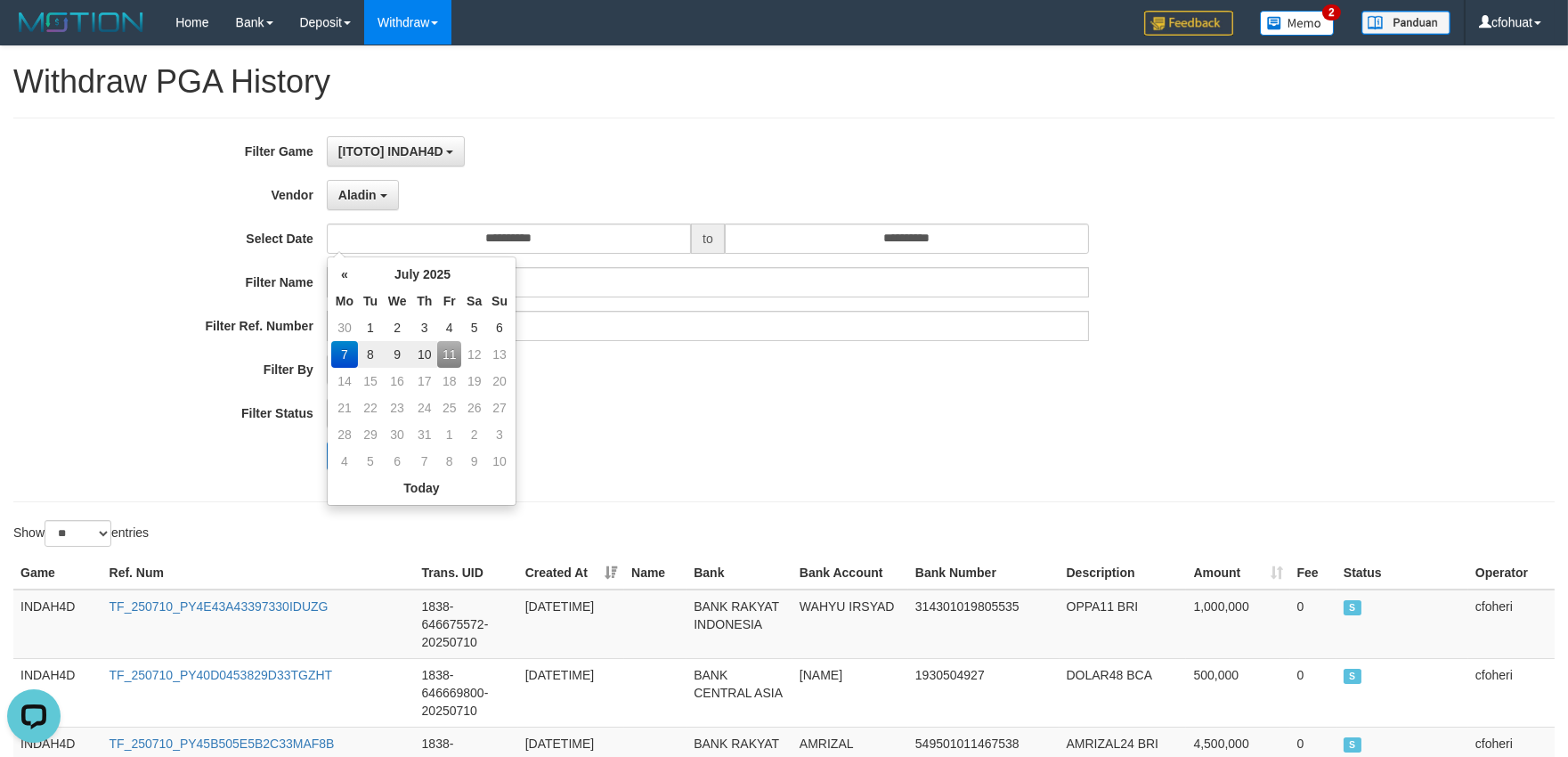 click on "**********" at bounding box center (654, 310) 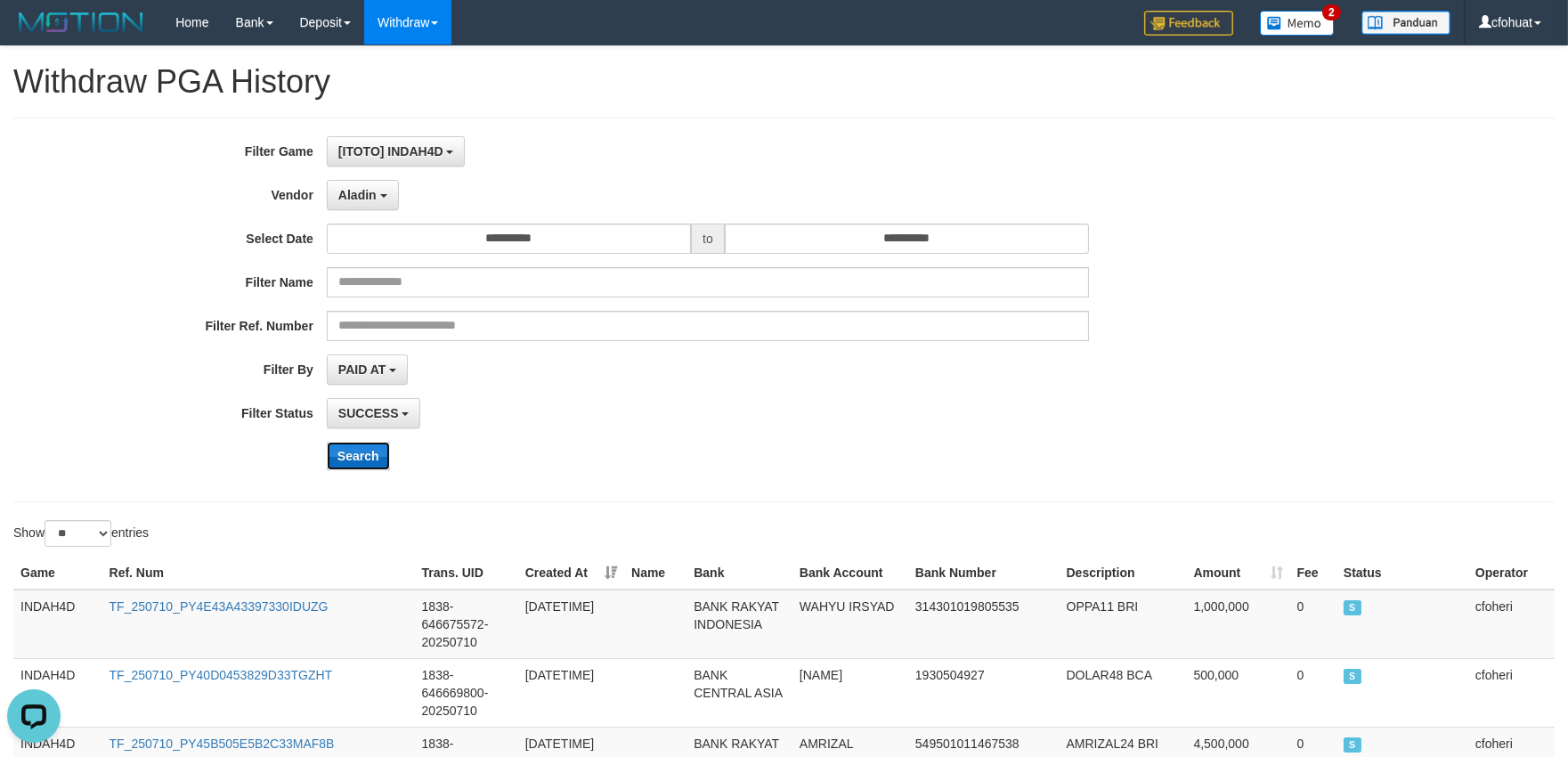 click on "Search" at bounding box center [358, 456] 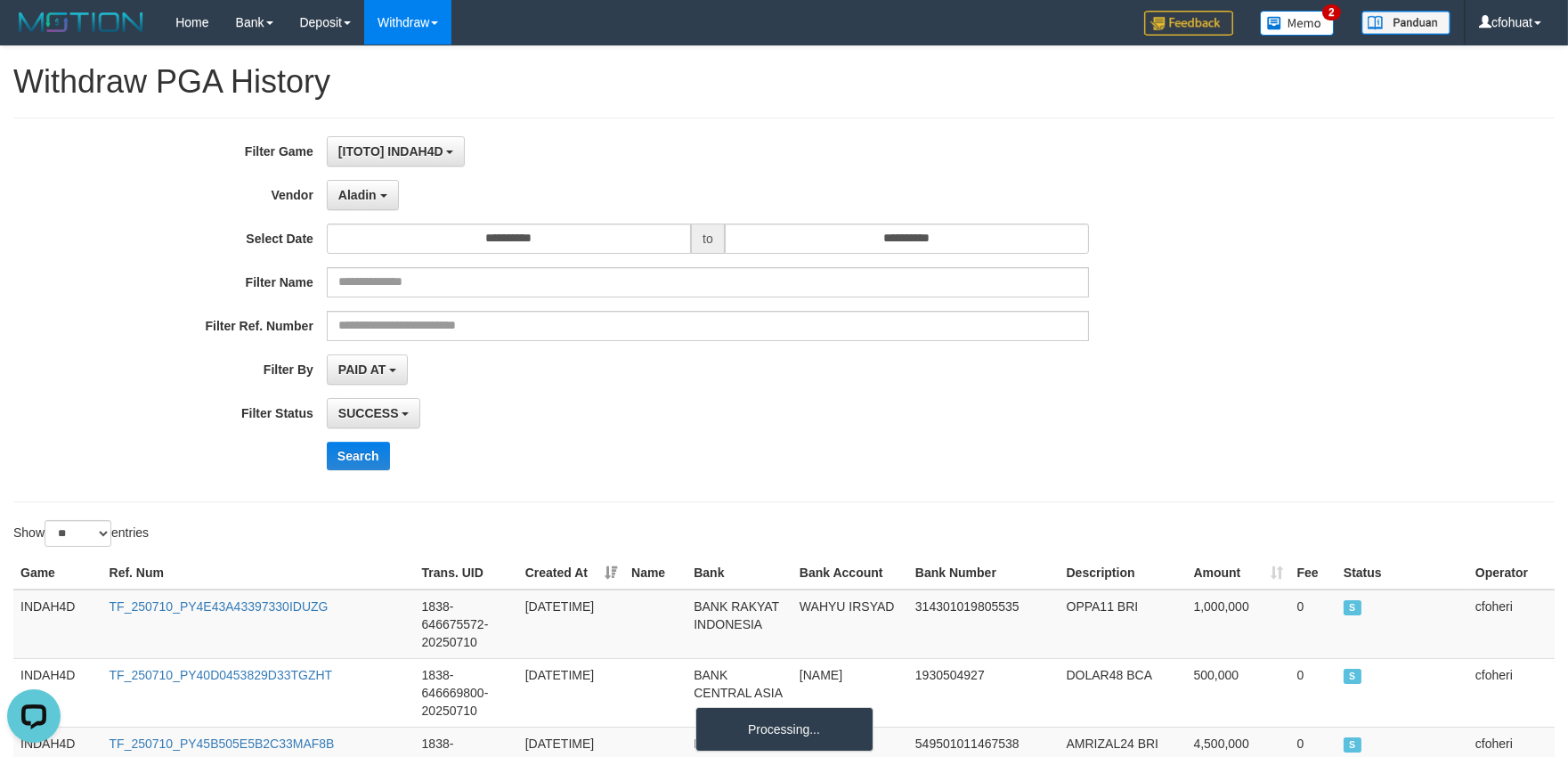 click on "**********" at bounding box center [654, 310] 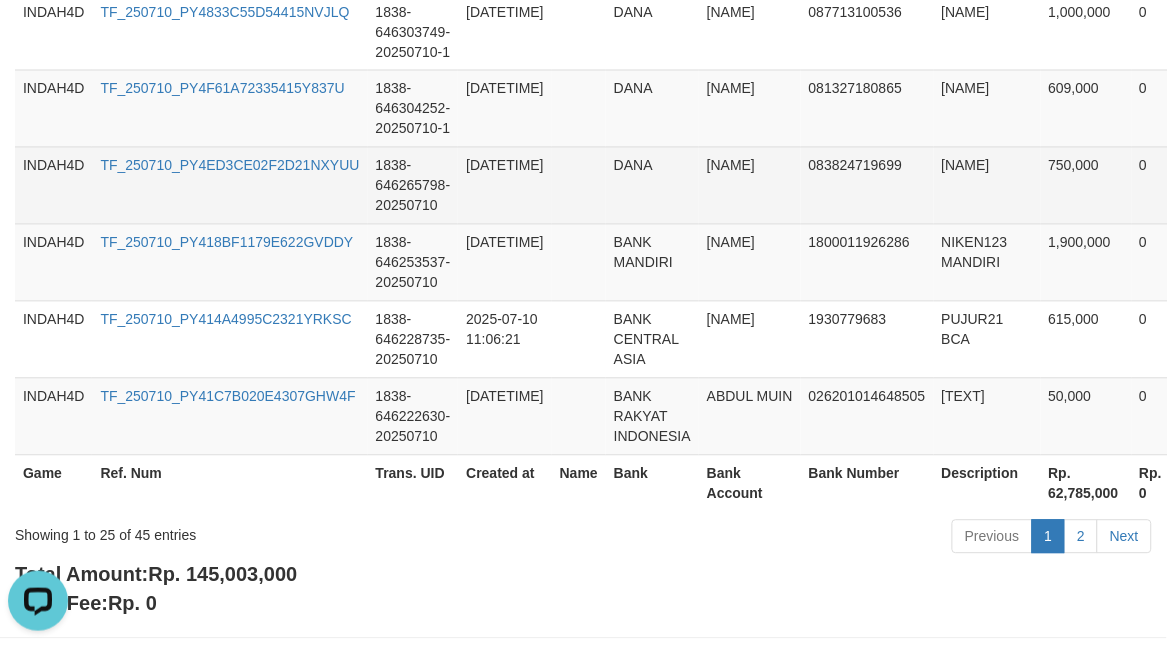 scroll, scrollTop: 2255, scrollLeft: 0, axis: vertical 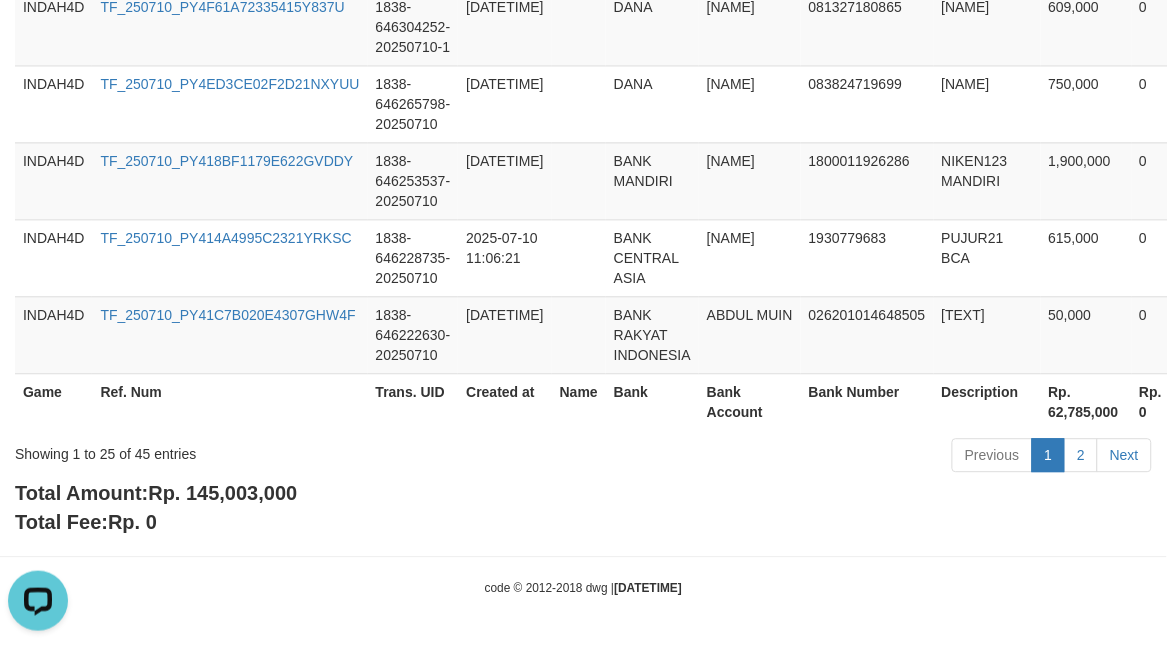 click on "Bank Account" at bounding box center [750, 401] 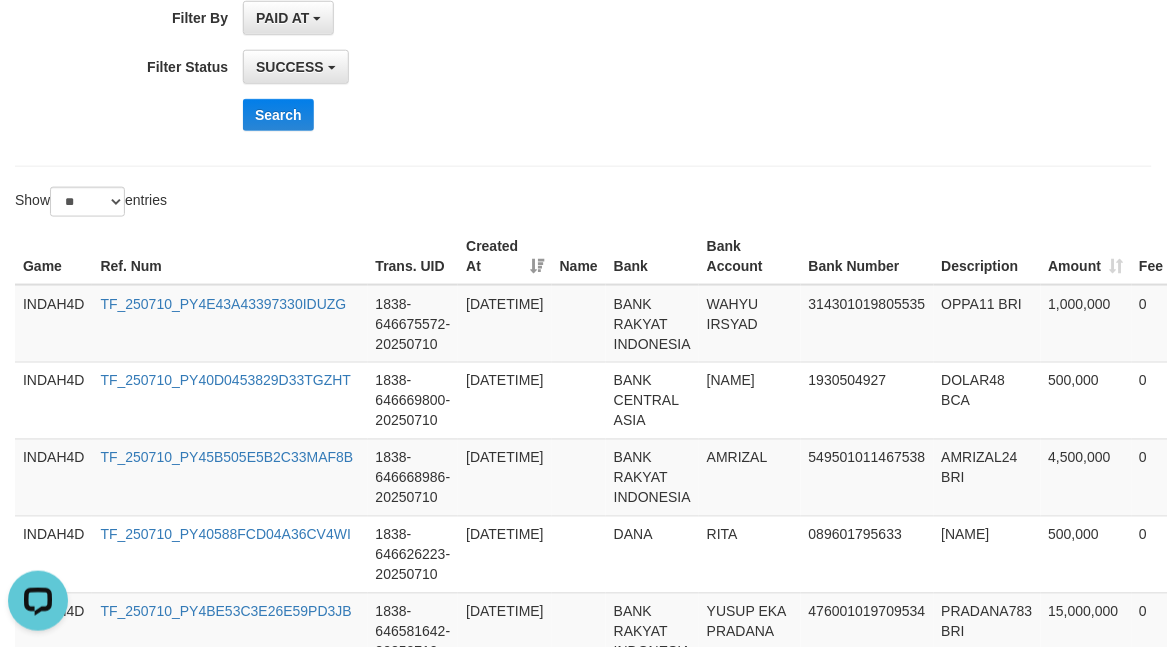 scroll, scrollTop: 0, scrollLeft: 0, axis: both 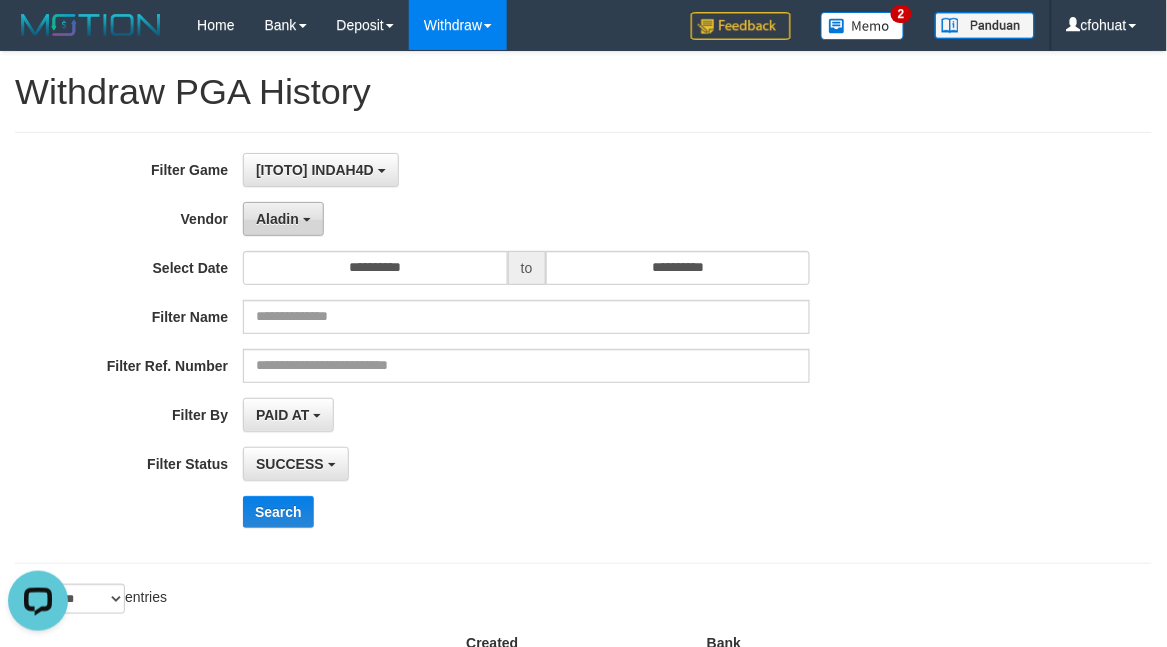 click on "Aladin" at bounding box center (283, 219) 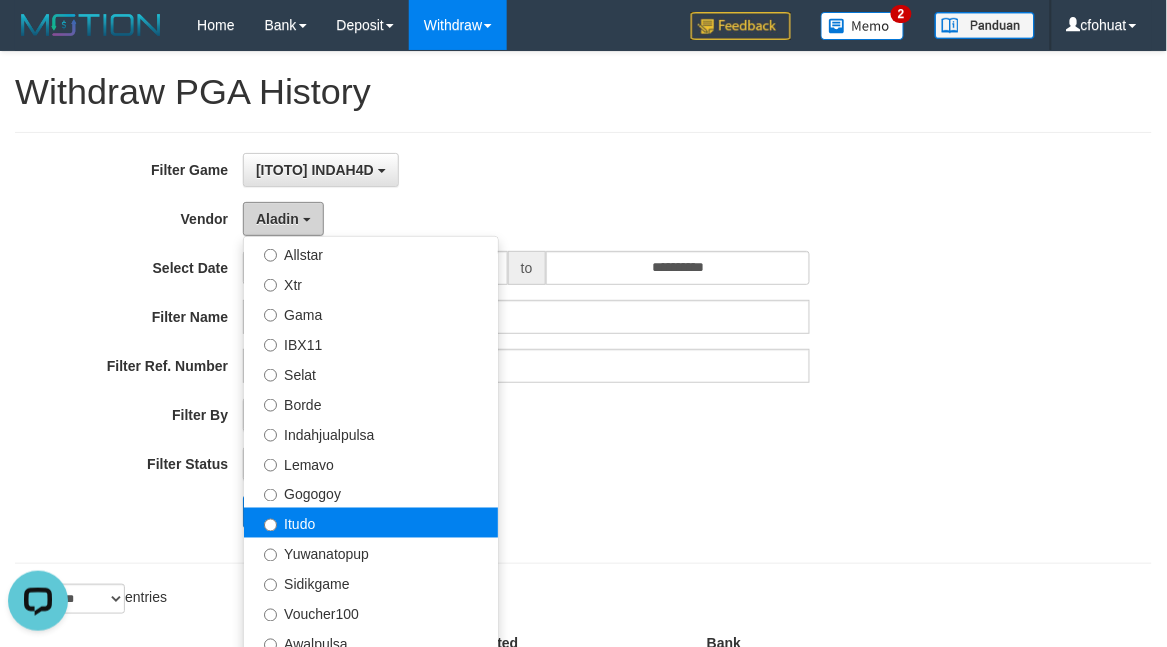 scroll, scrollTop: 333, scrollLeft: 0, axis: vertical 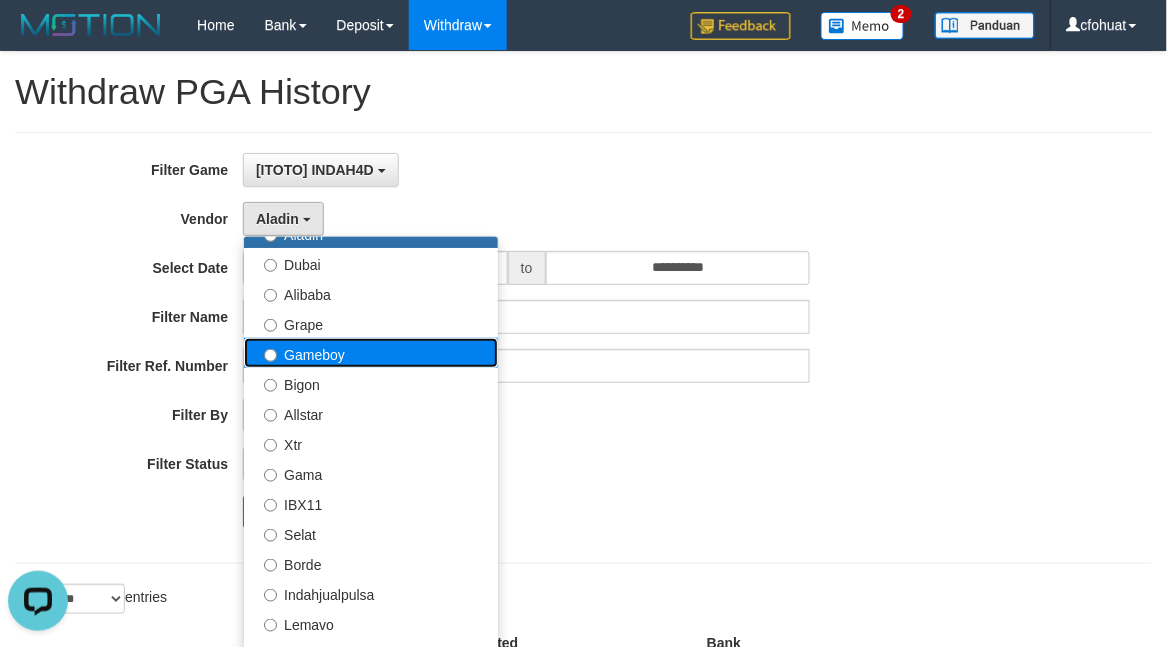 click on "Gameboy" at bounding box center (371, 353) 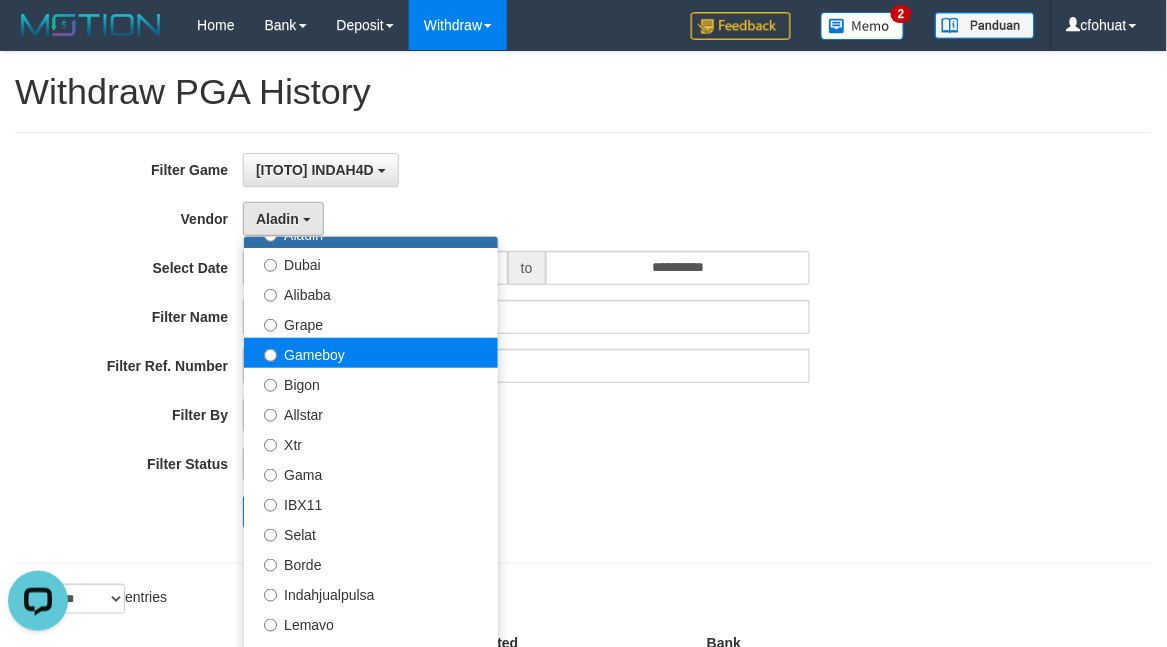 select on "**********" 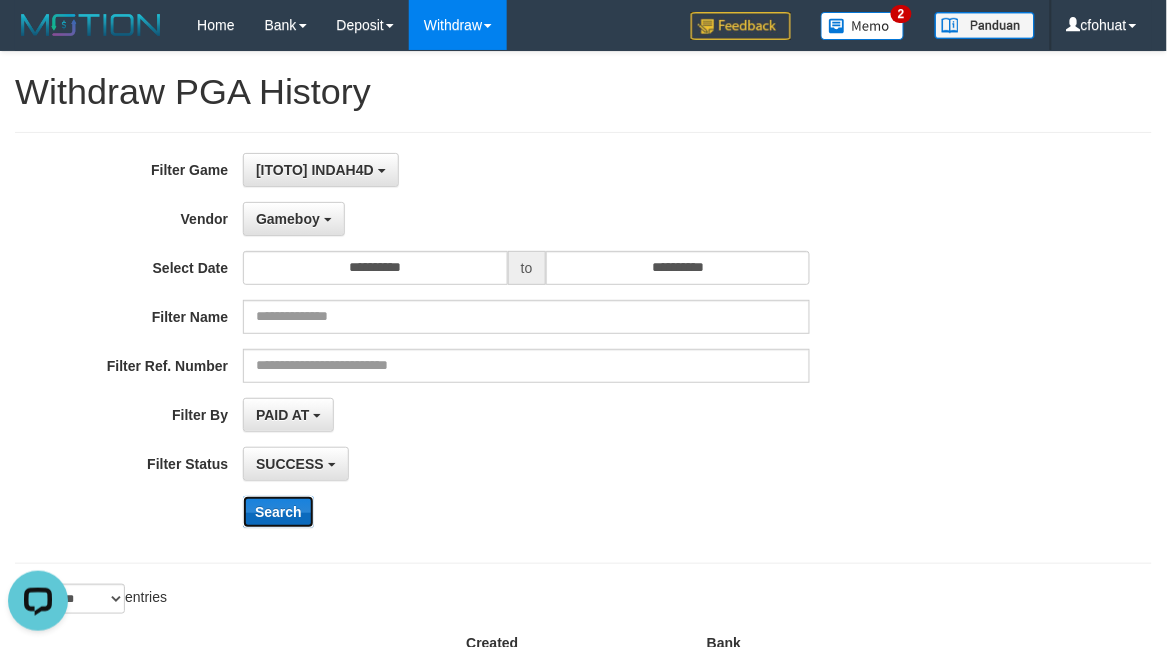 click on "Search" at bounding box center (278, 512) 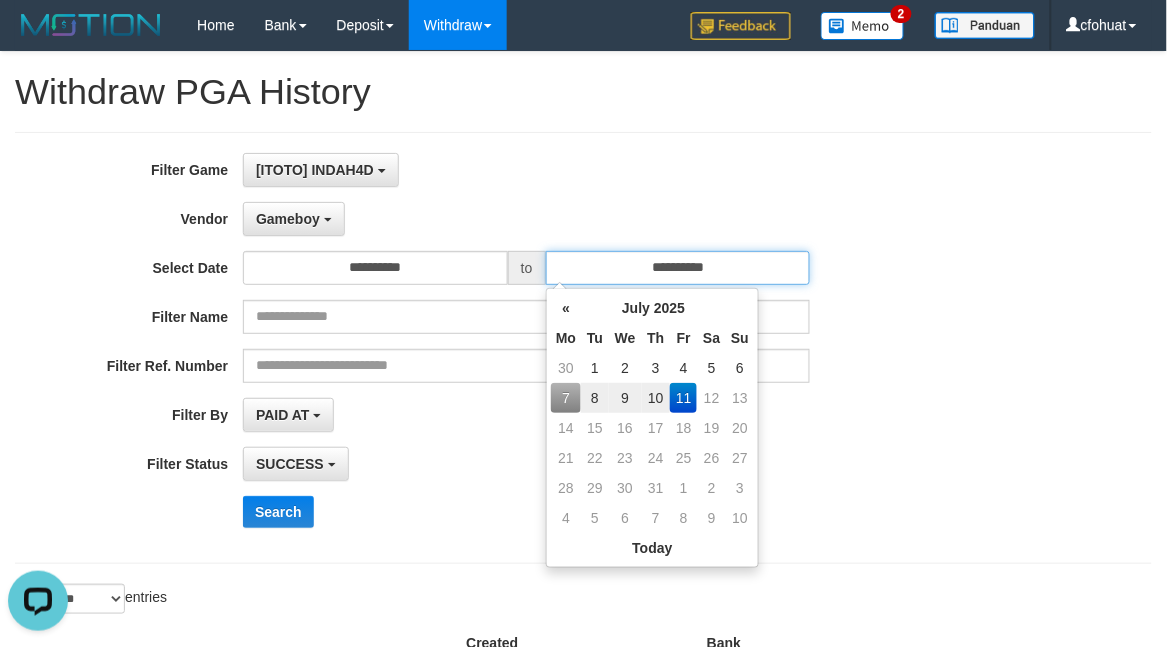 click on "**********" at bounding box center [678, 268] 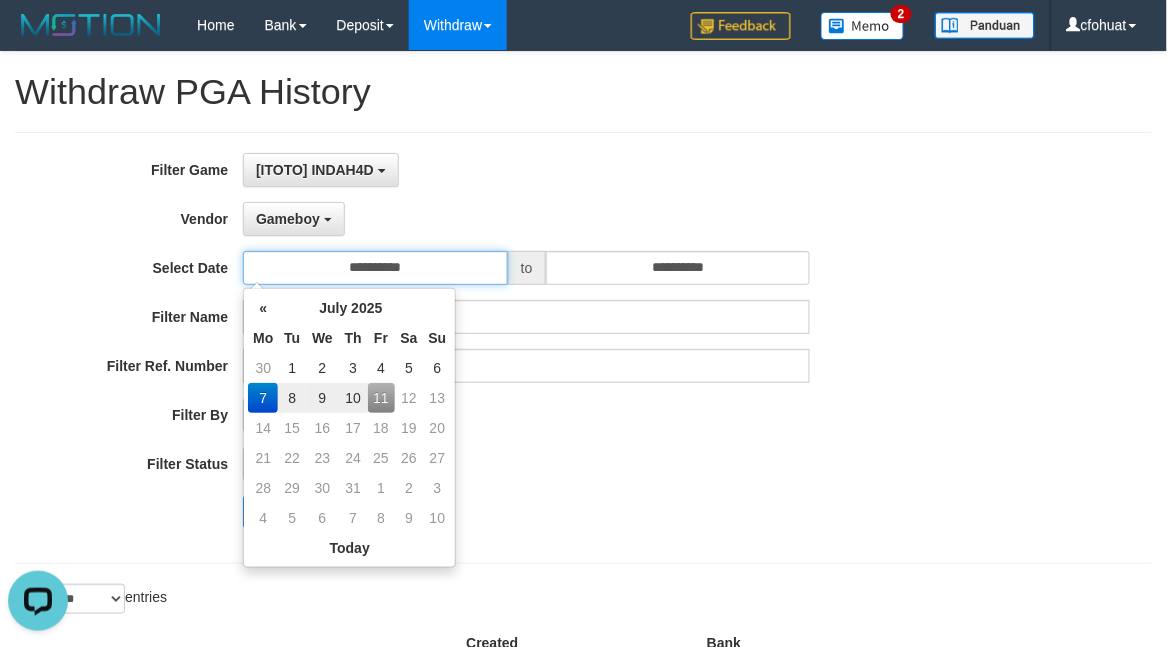 click on "**********" at bounding box center (375, 268) 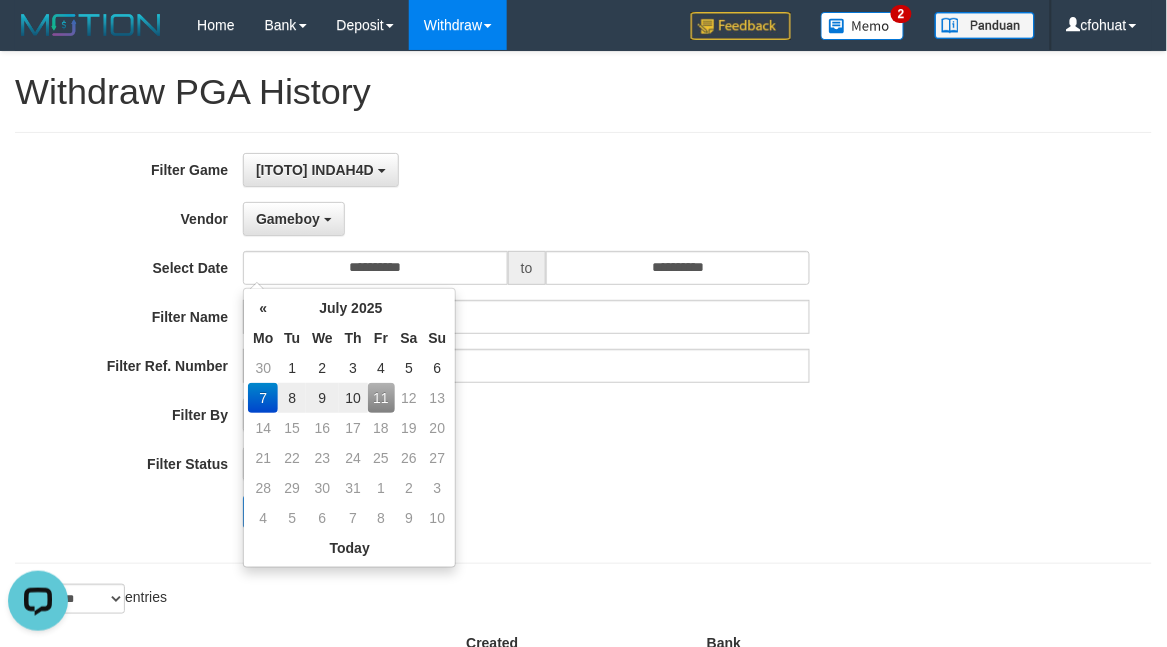 click on "**********" at bounding box center [486, 348] 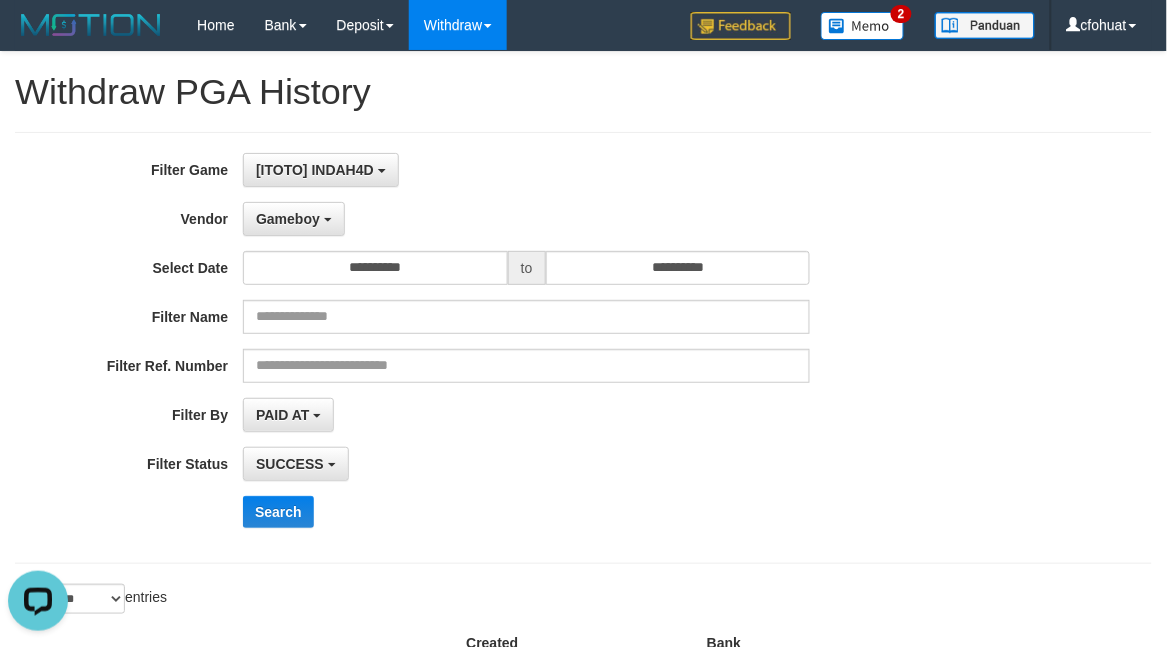 click on "**********" at bounding box center (486, 415) 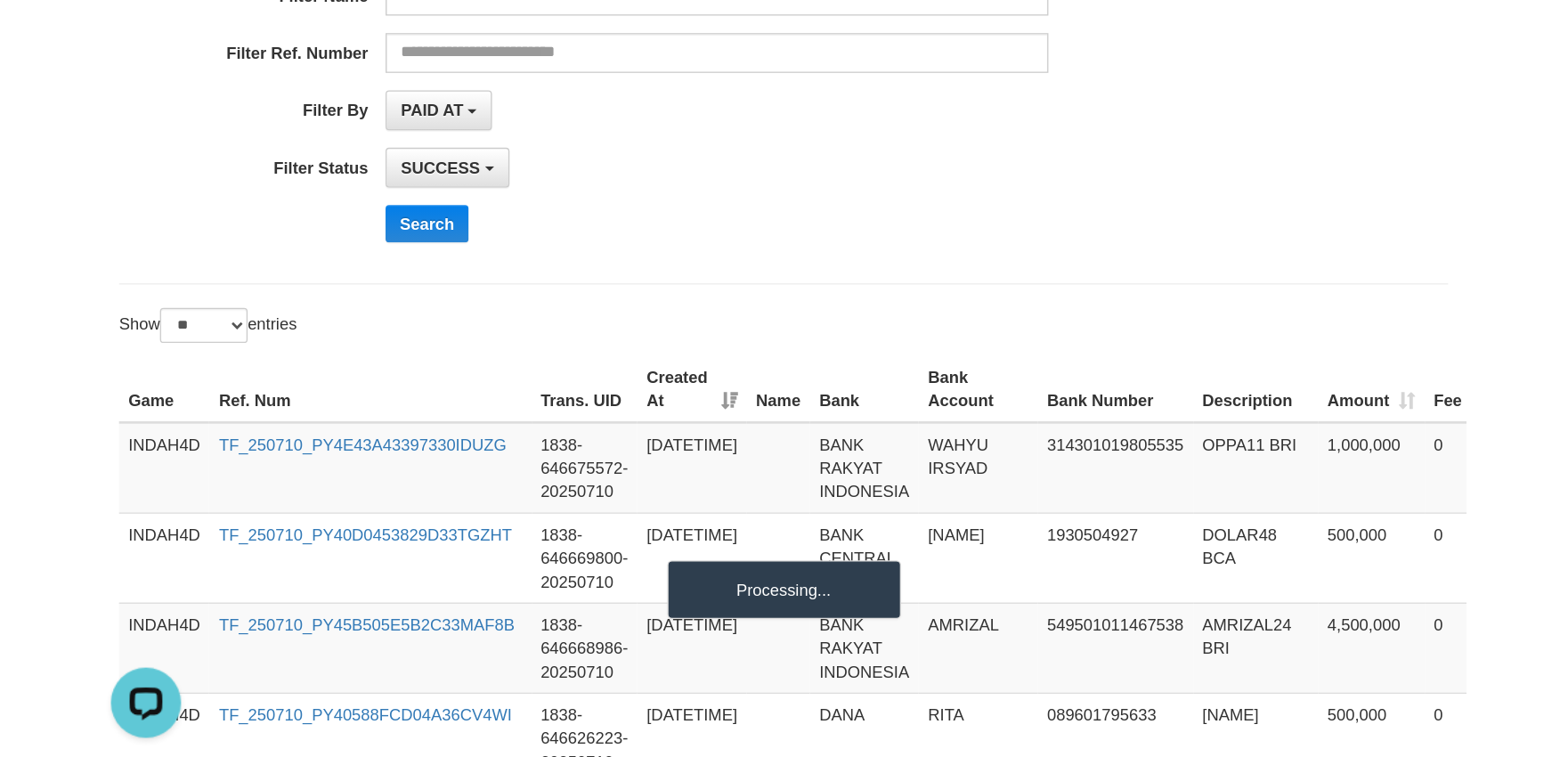 scroll, scrollTop: 0, scrollLeft: 0, axis: both 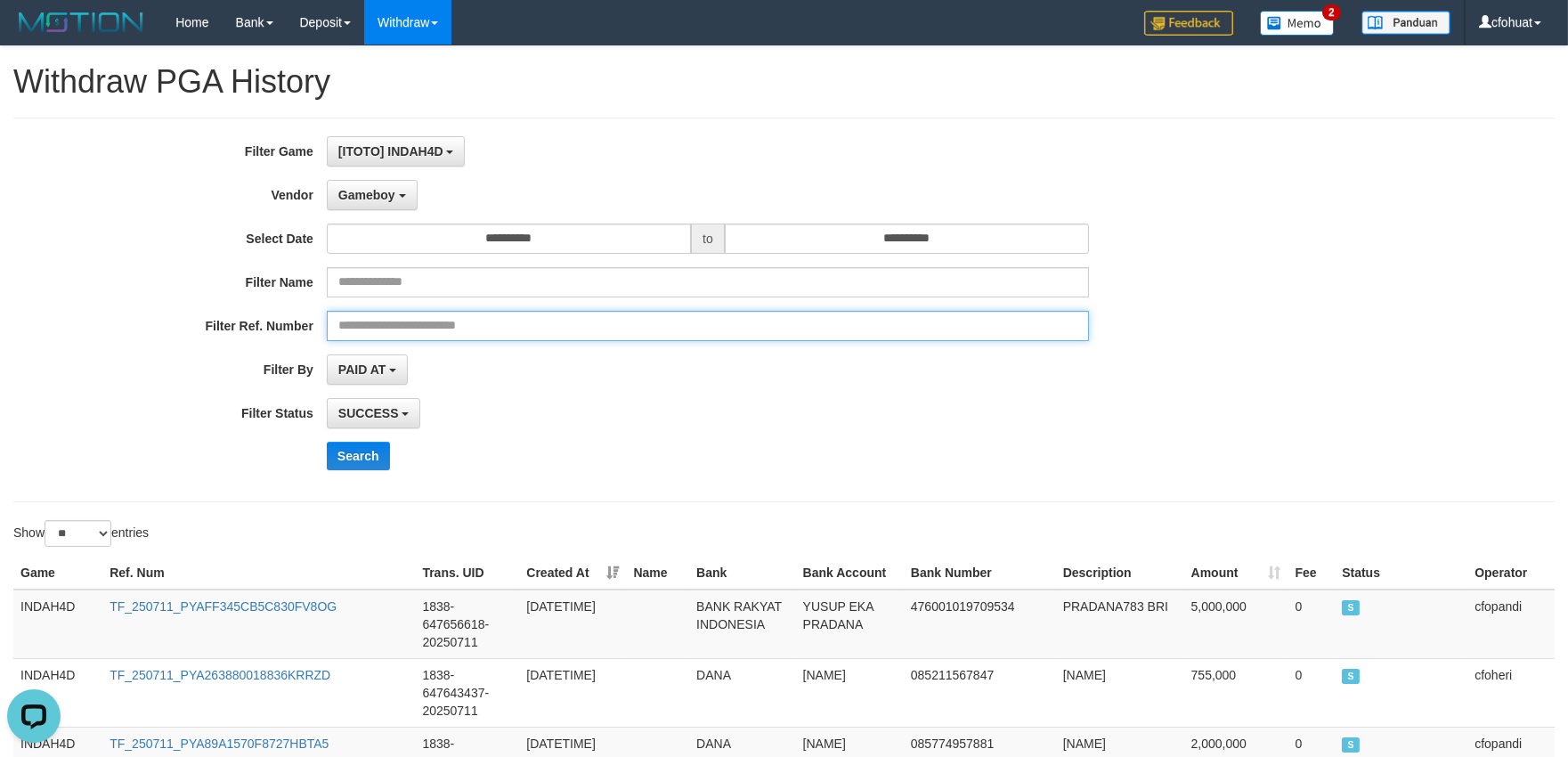click at bounding box center [708, 326] 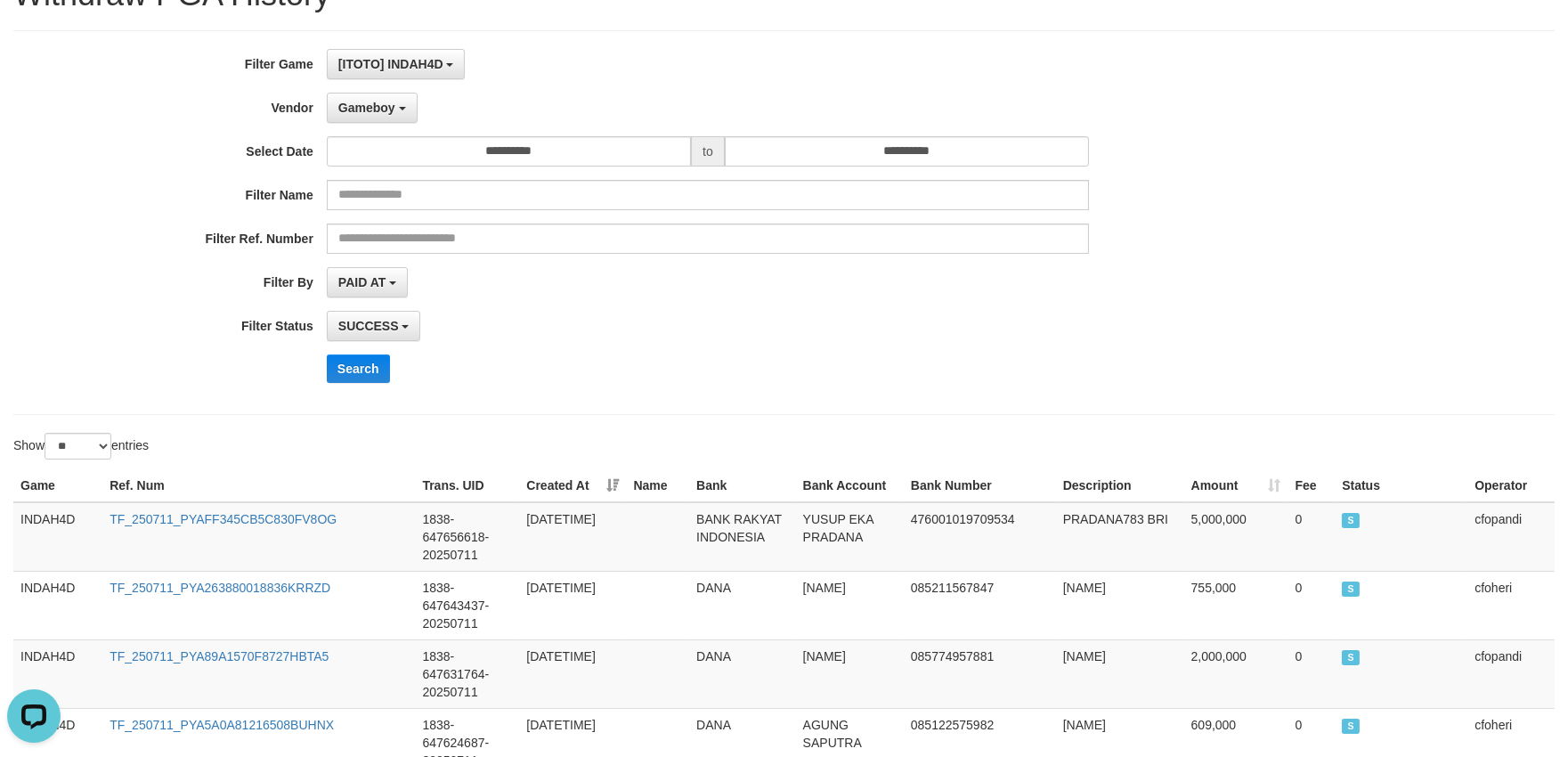 click on "**********" at bounding box center [784, 1018] 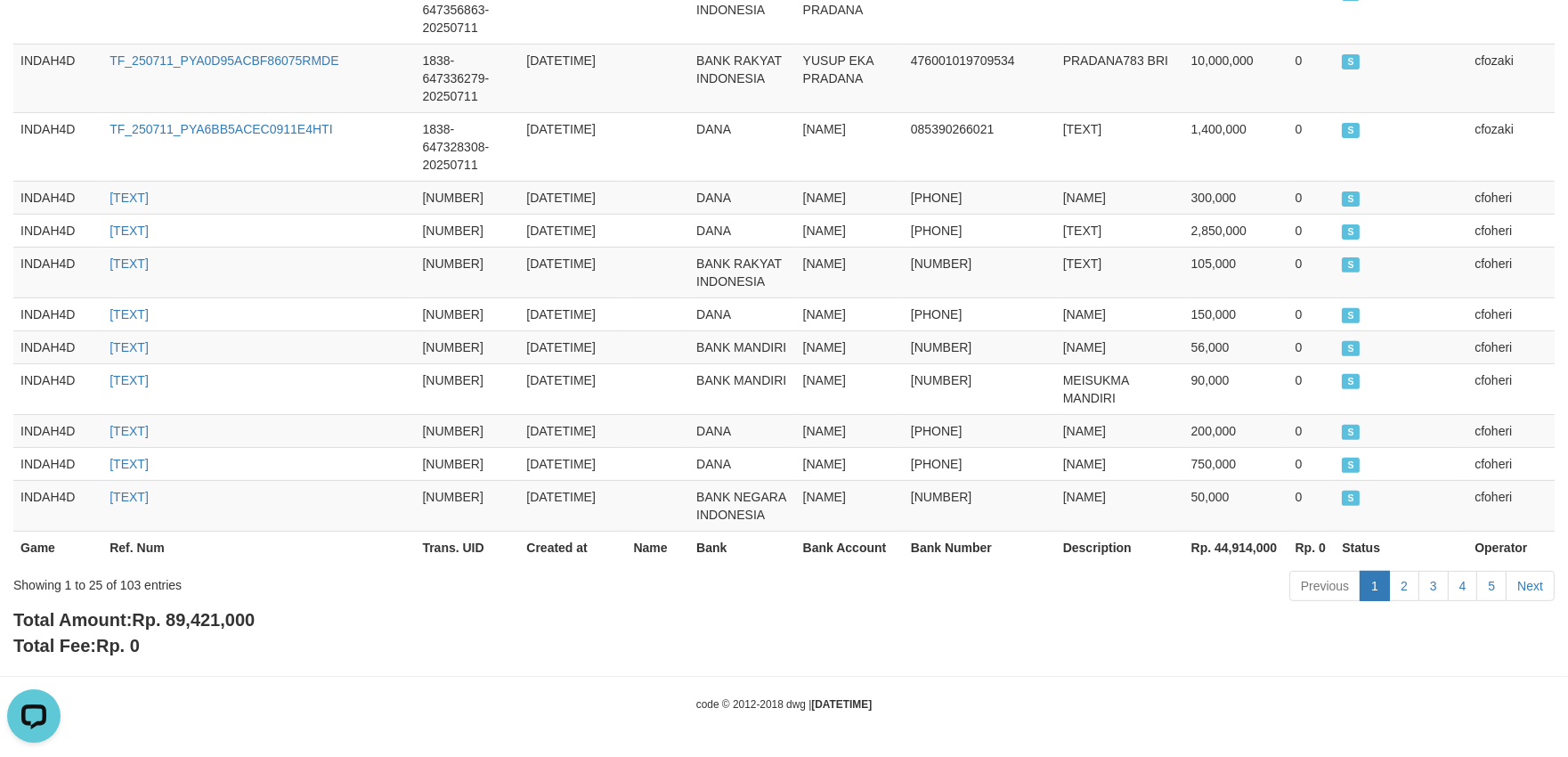 click on "Rp. 89,421,000" at bounding box center [193, 620] 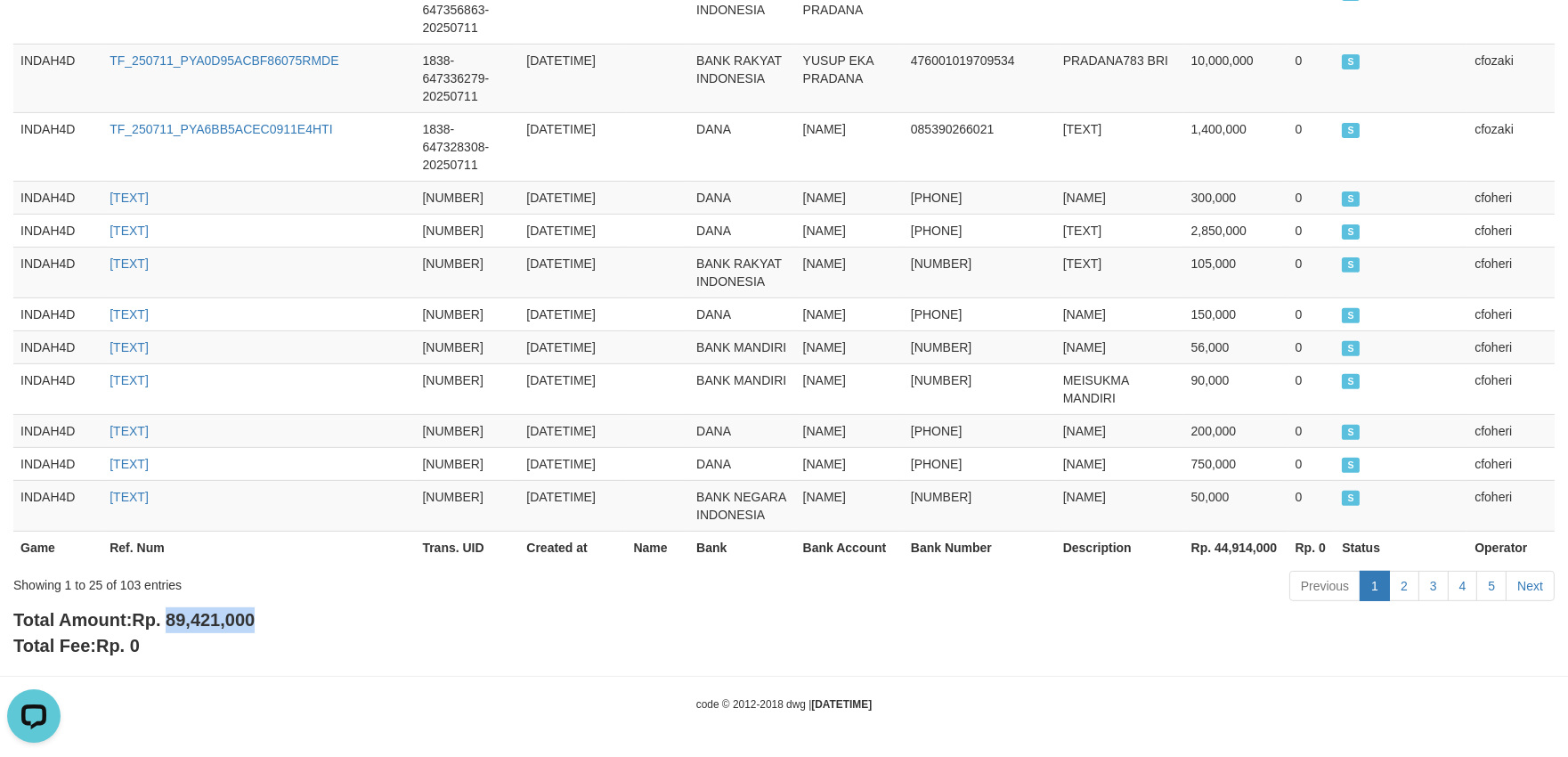 drag, startPoint x: 180, startPoint y: 620, endPoint x: 248, endPoint y: 623, distance: 68.066144 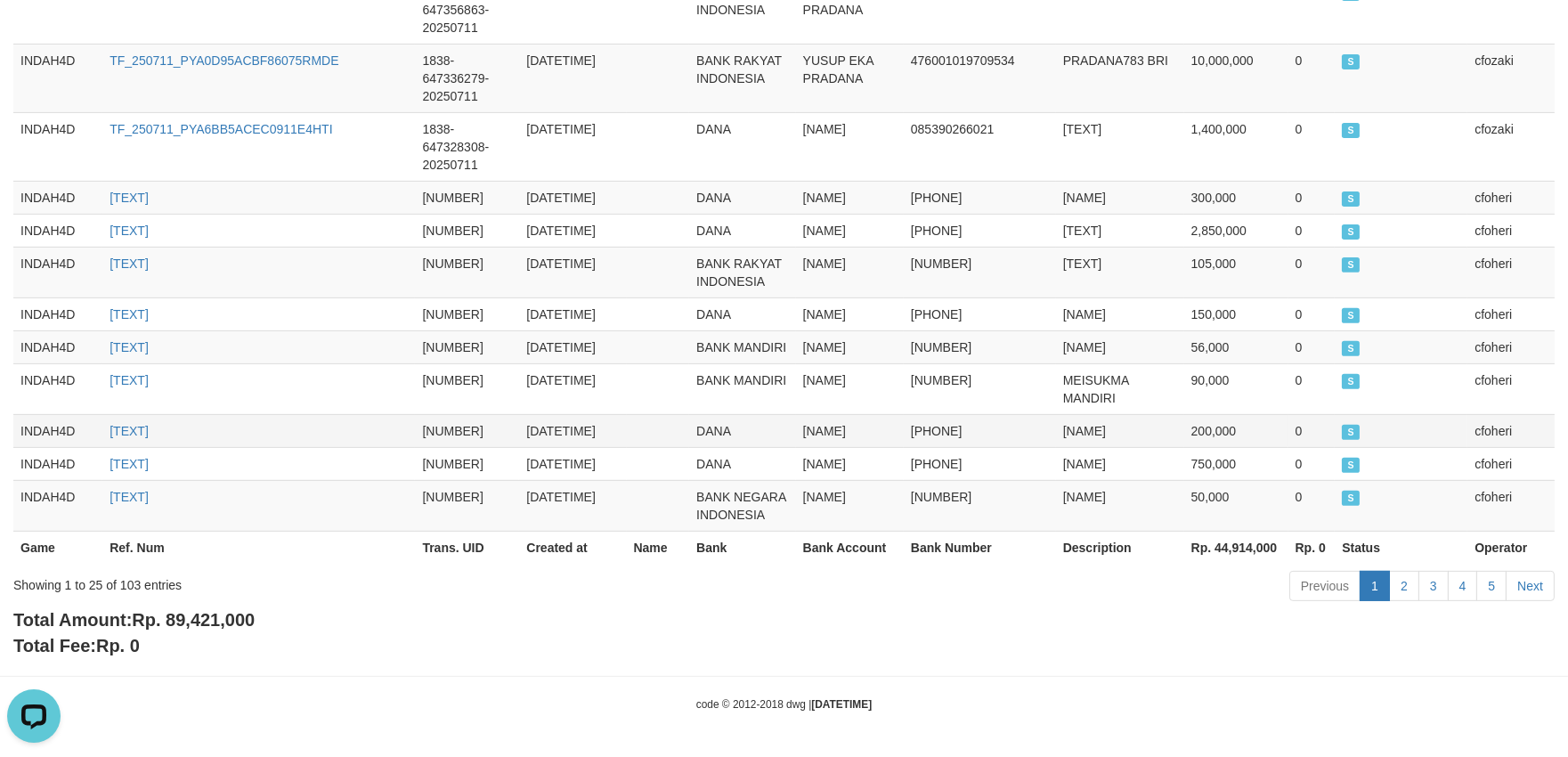 click on "DANA" at bounding box center [743, 430] 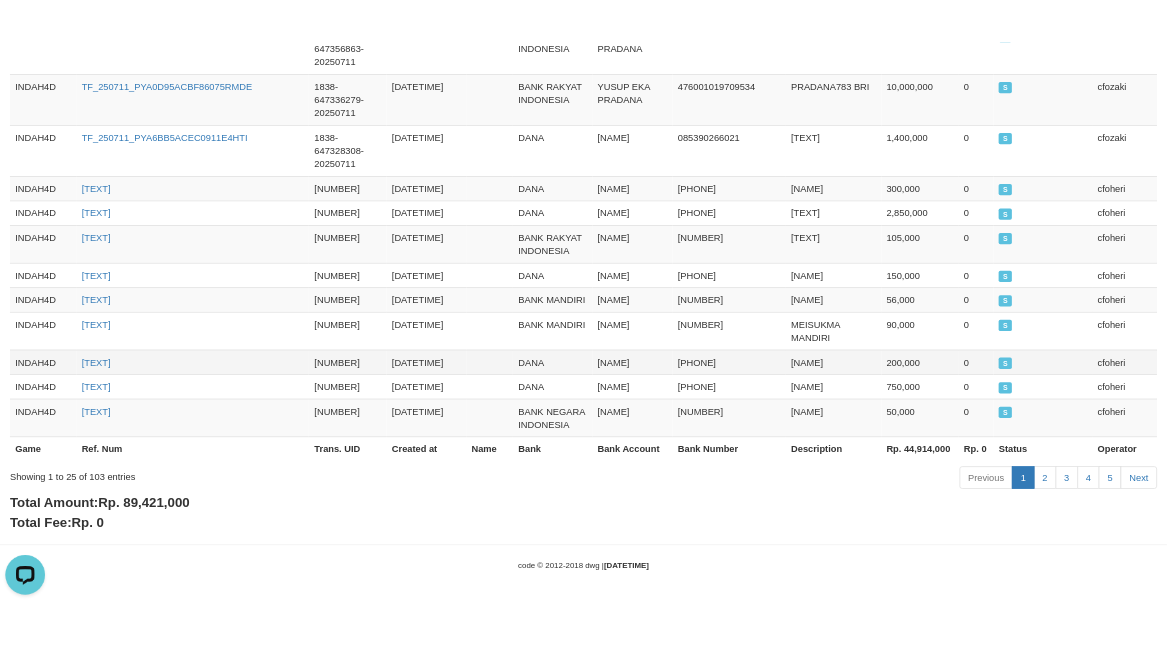 scroll, scrollTop: 0, scrollLeft: 0, axis: both 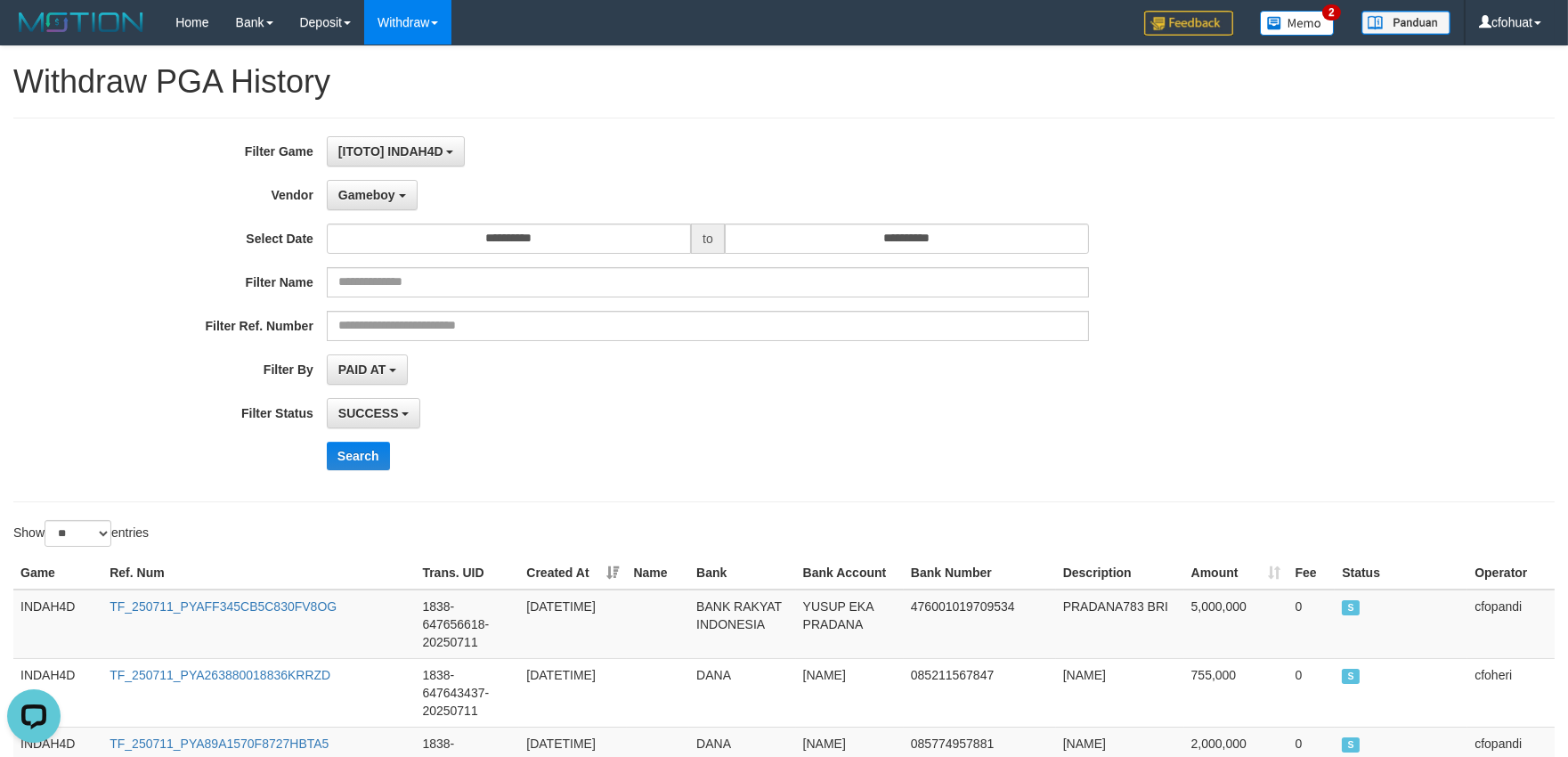 click on "Filter Ref. Number" at bounding box center [654, 326] 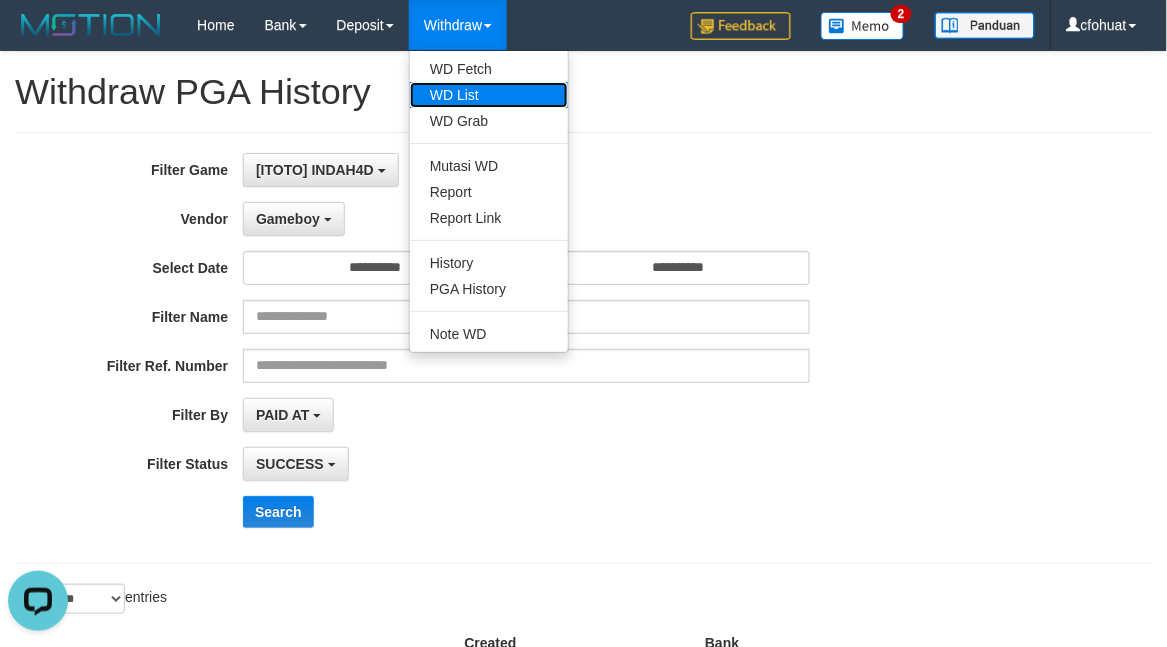 click on "WD List" at bounding box center [489, 95] 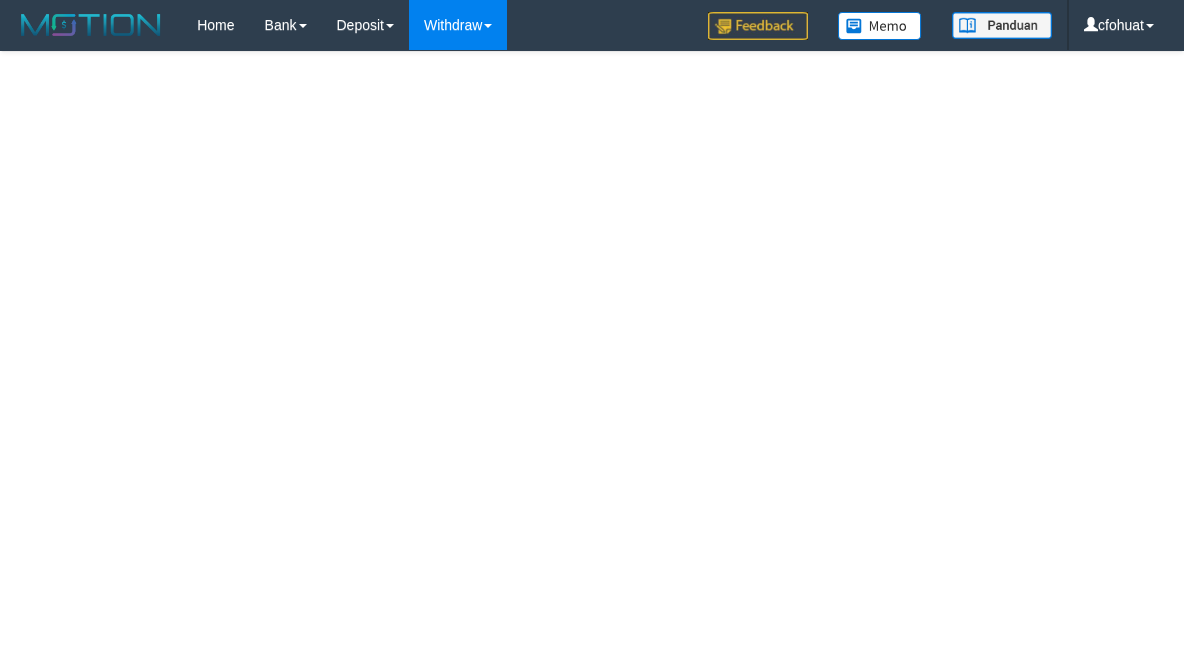 scroll, scrollTop: 0, scrollLeft: 0, axis: both 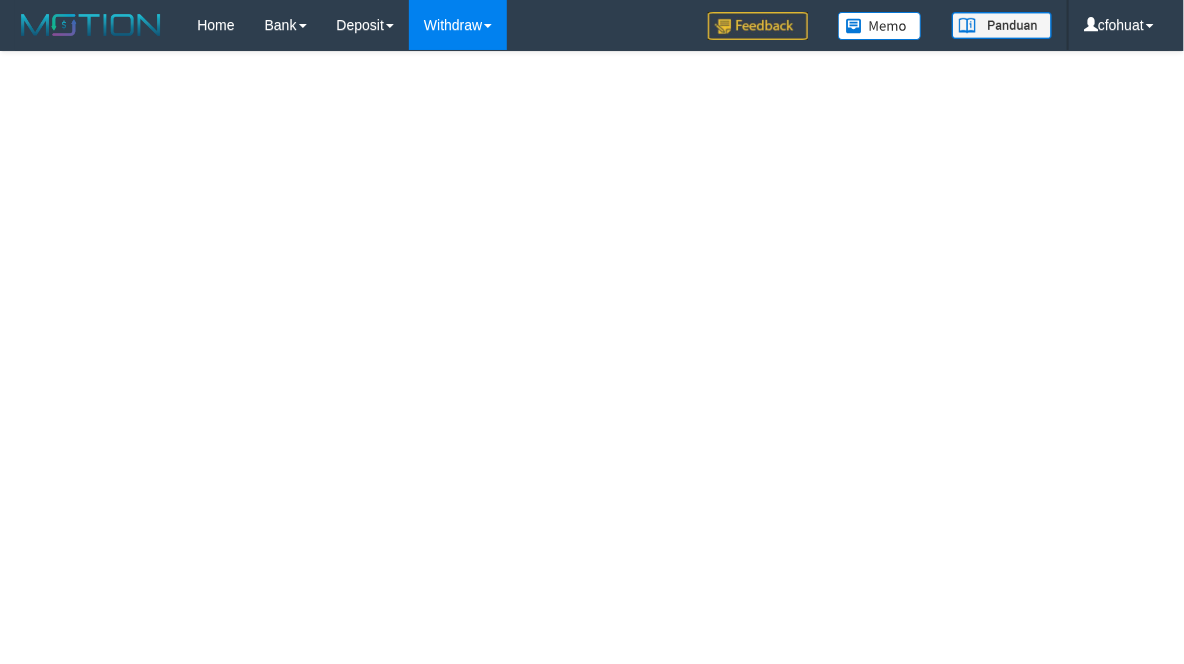 select 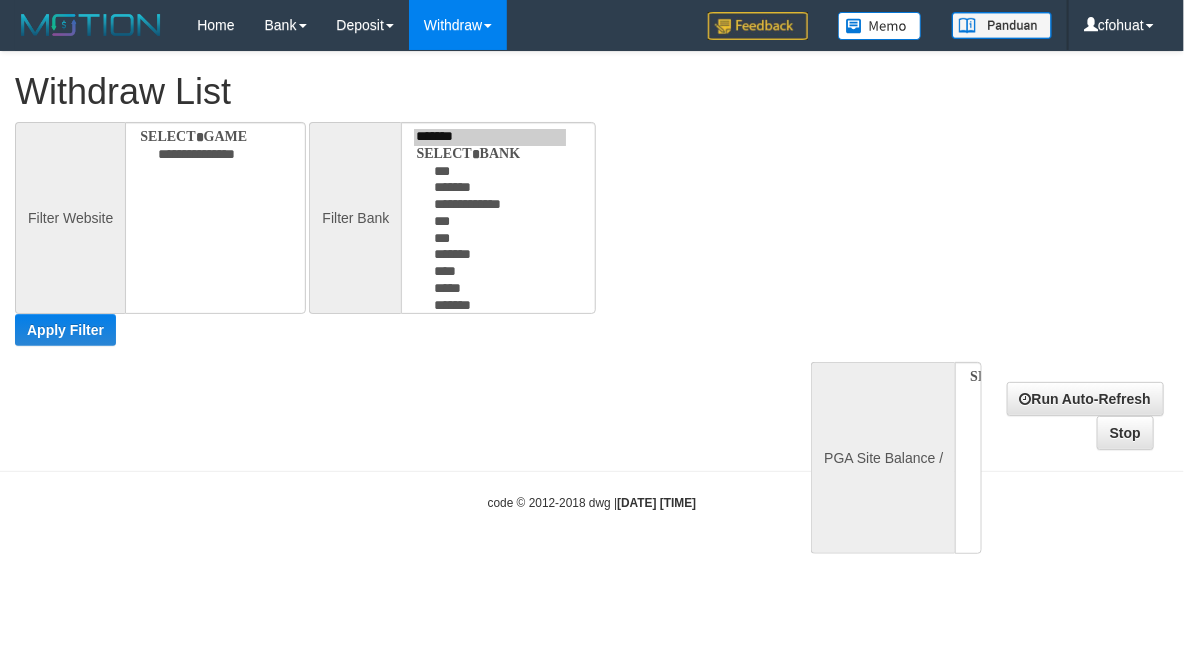 select 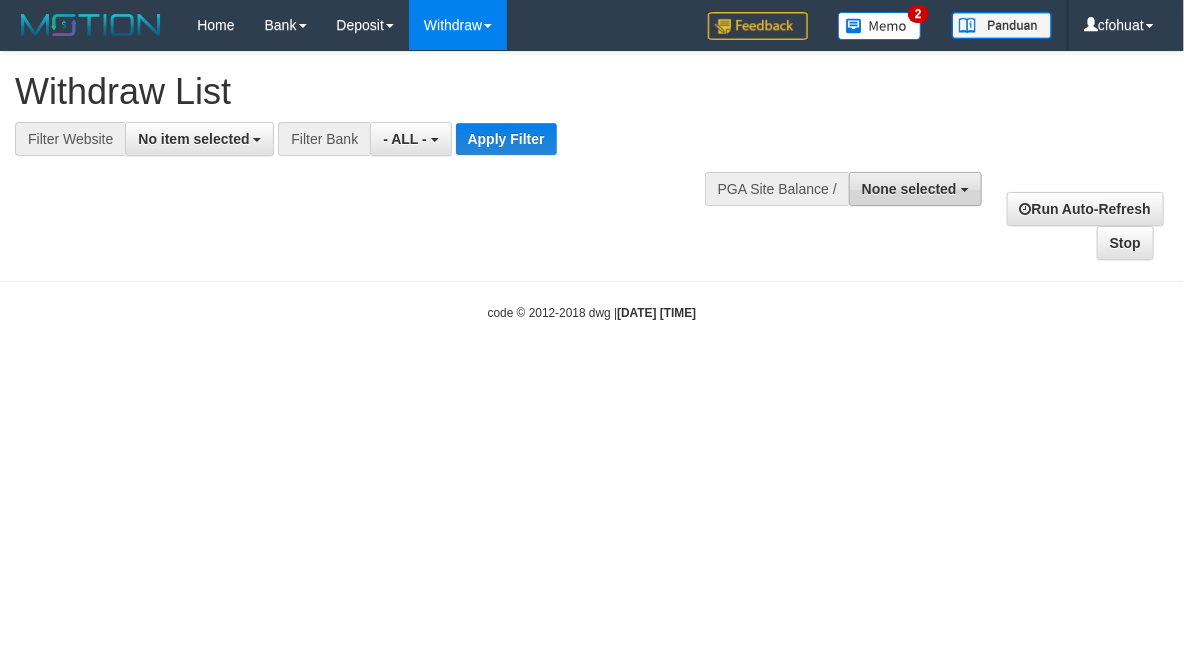 click on "None selected" at bounding box center (909, 189) 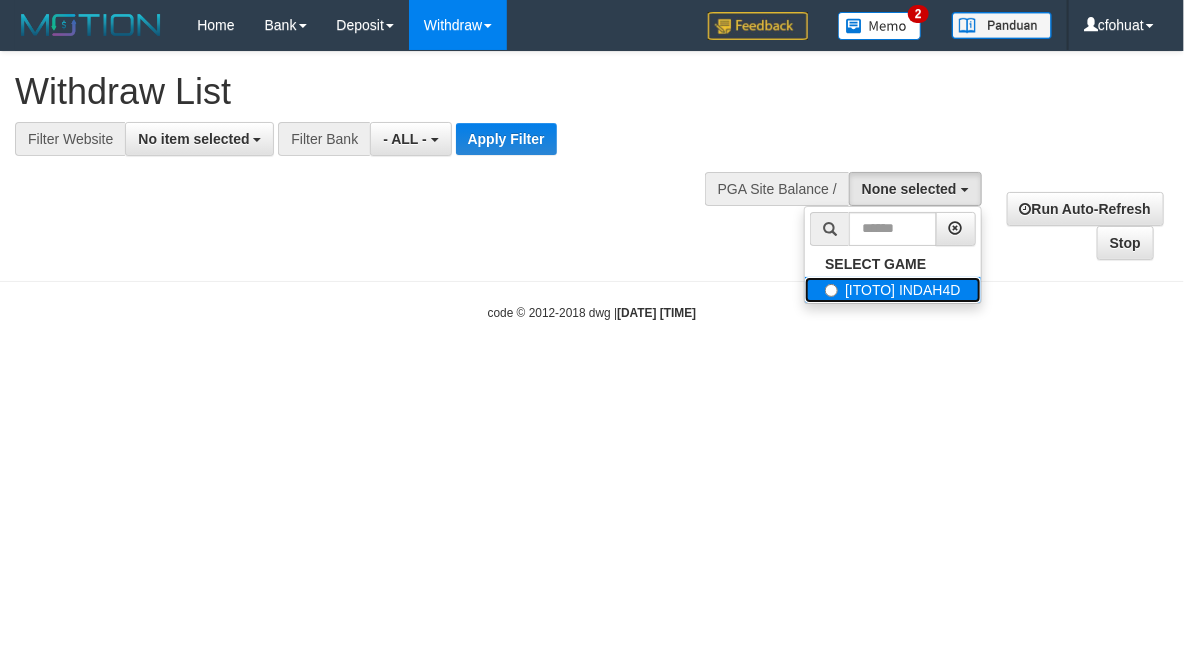 click on "[ITOTO] INDAH4D" at bounding box center (892, 290) 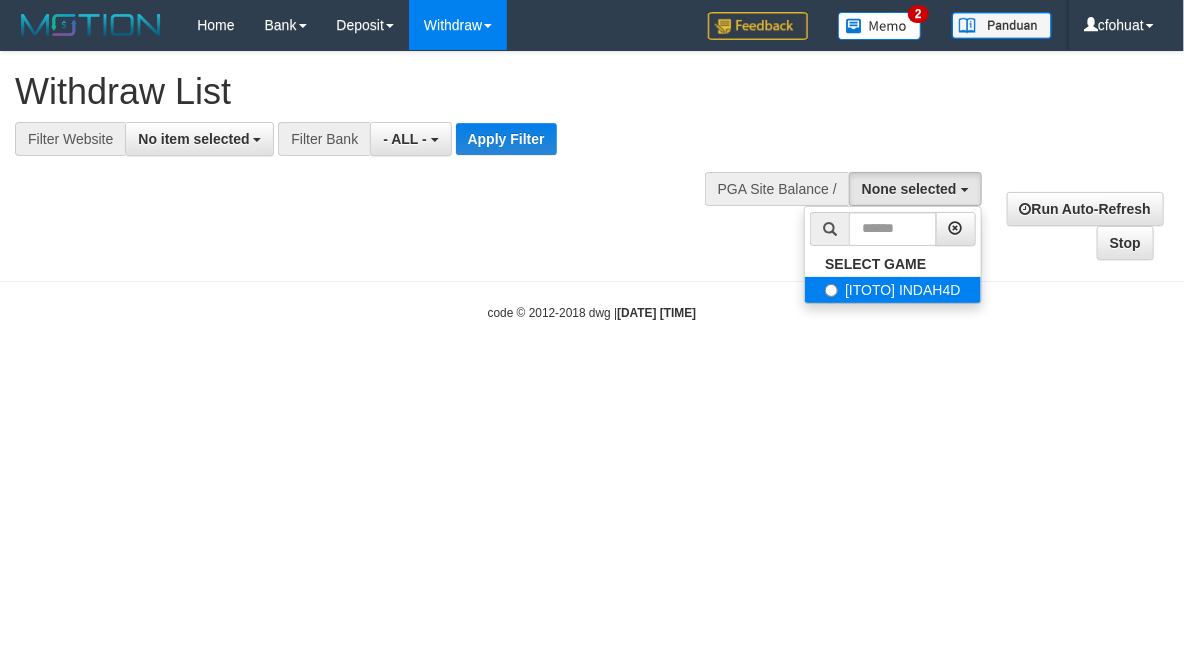 select on "****" 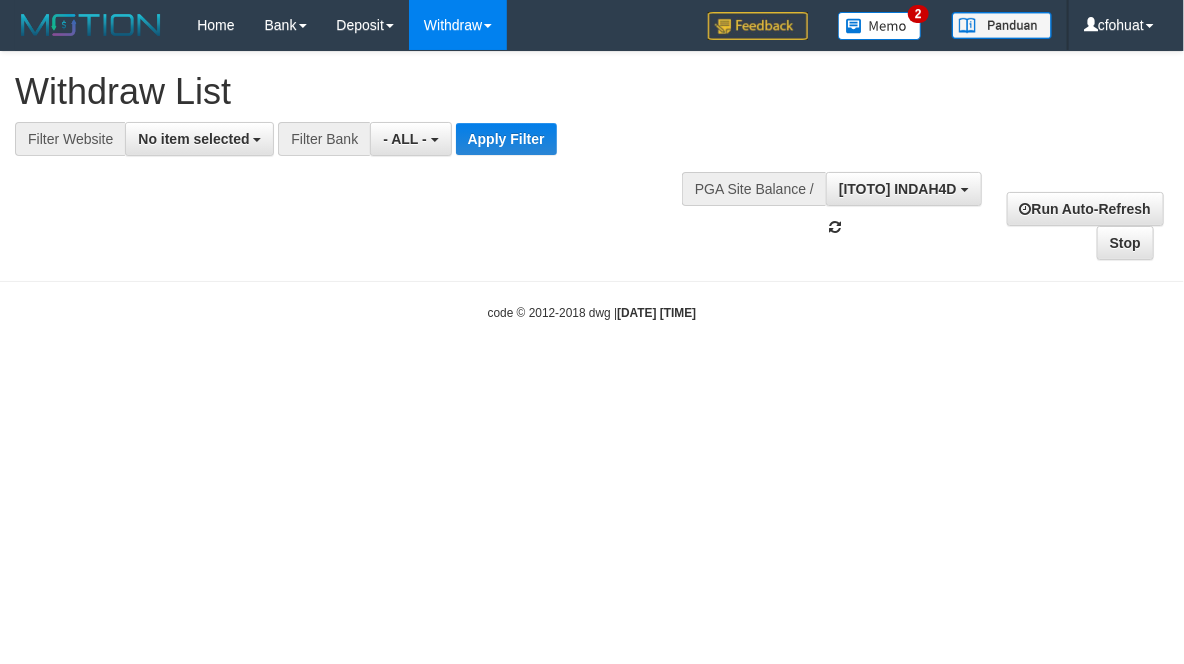 scroll, scrollTop: 17, scrollLeft: 0, axis: vertical 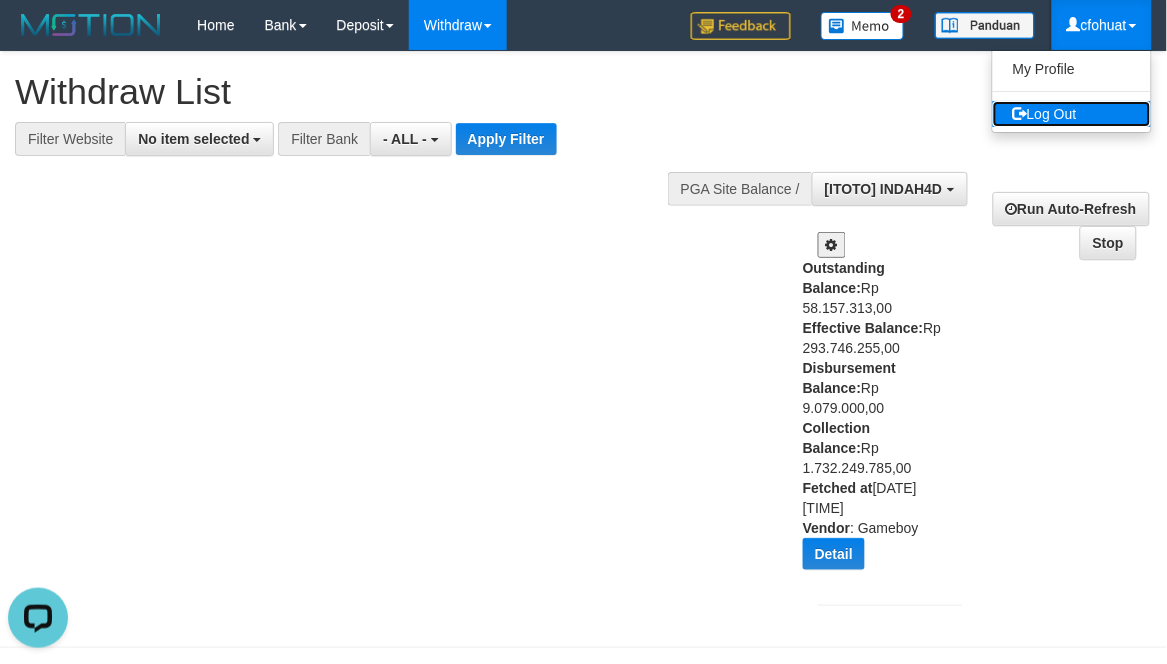 click on "Log Out" at bounding box center [1072, 114] 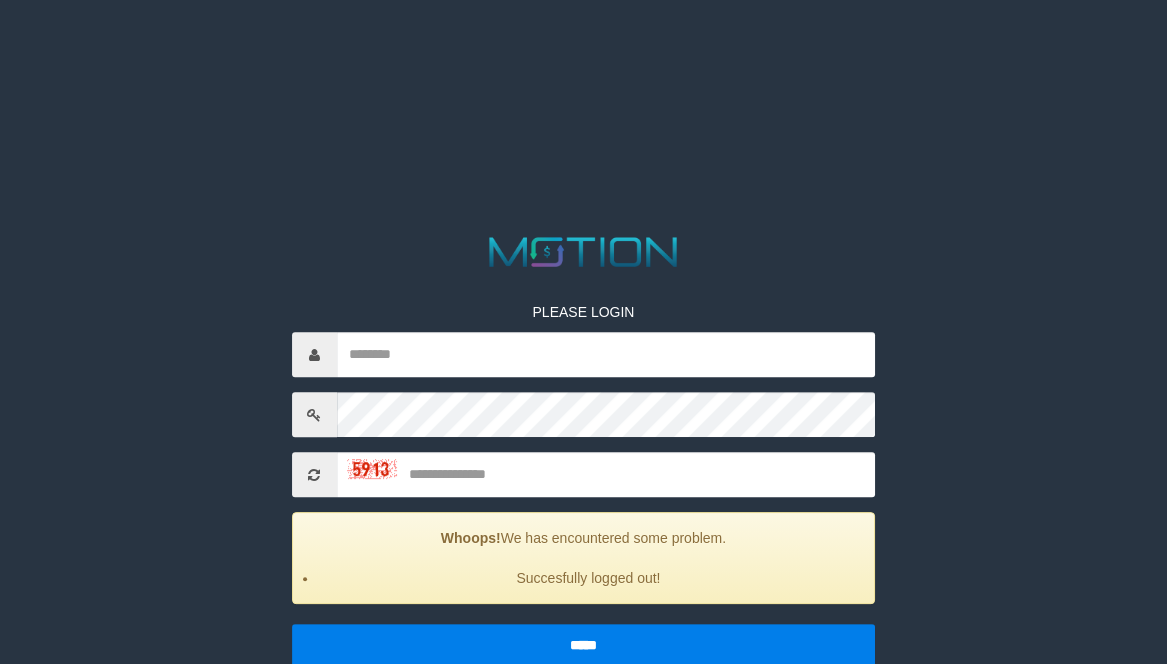 scroll, scrollTop: 0, scrollLeft: 0, axis: both 